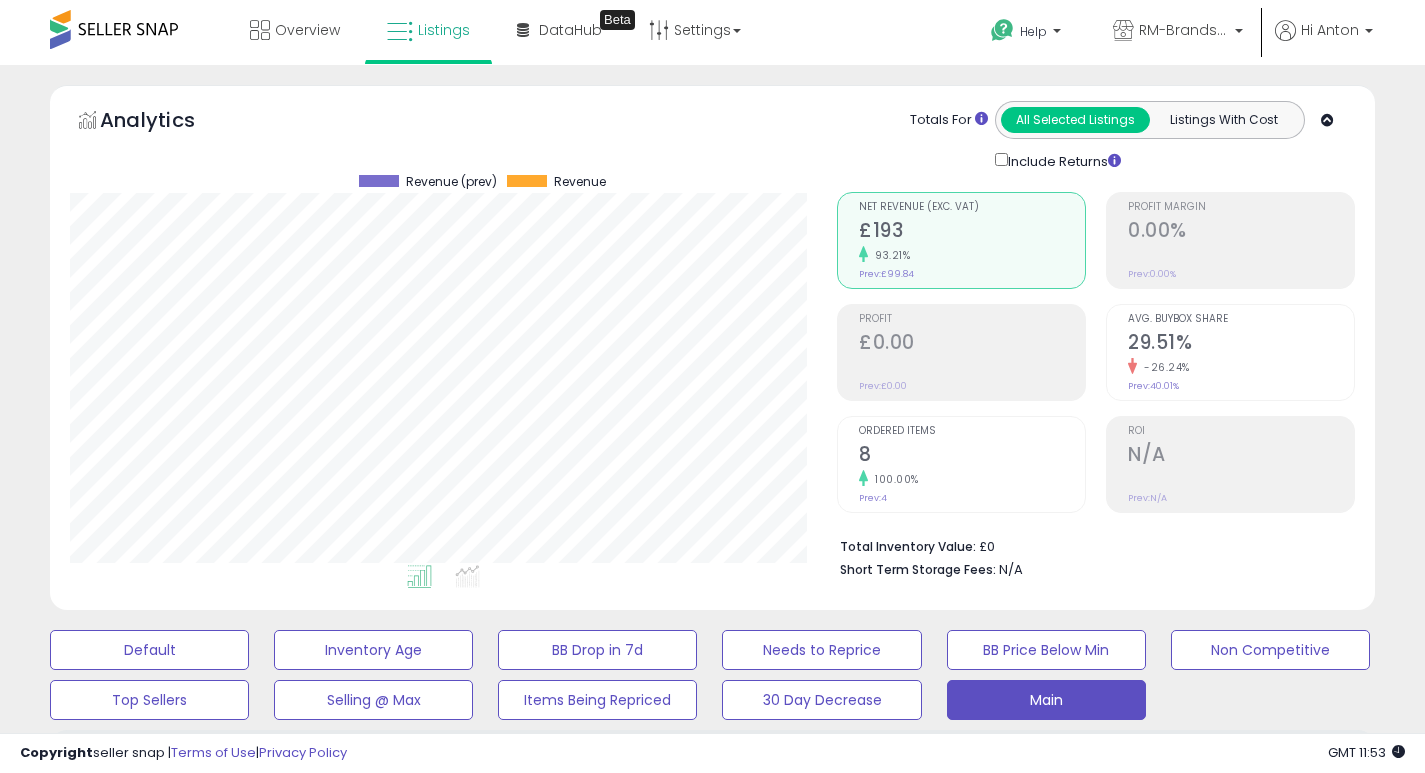 select on "**" 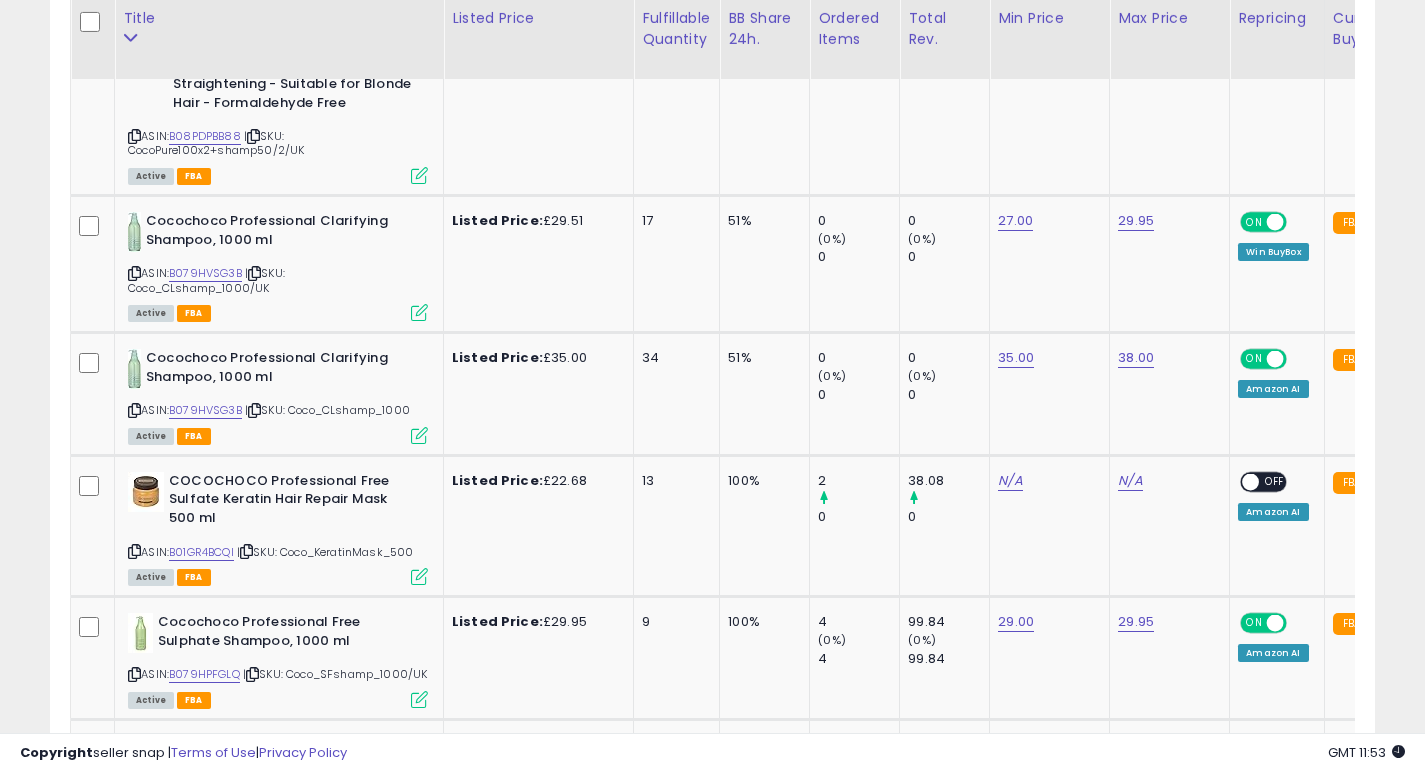 scroll, scrollTop: 192, scrollLeft: 0, axis: vertical 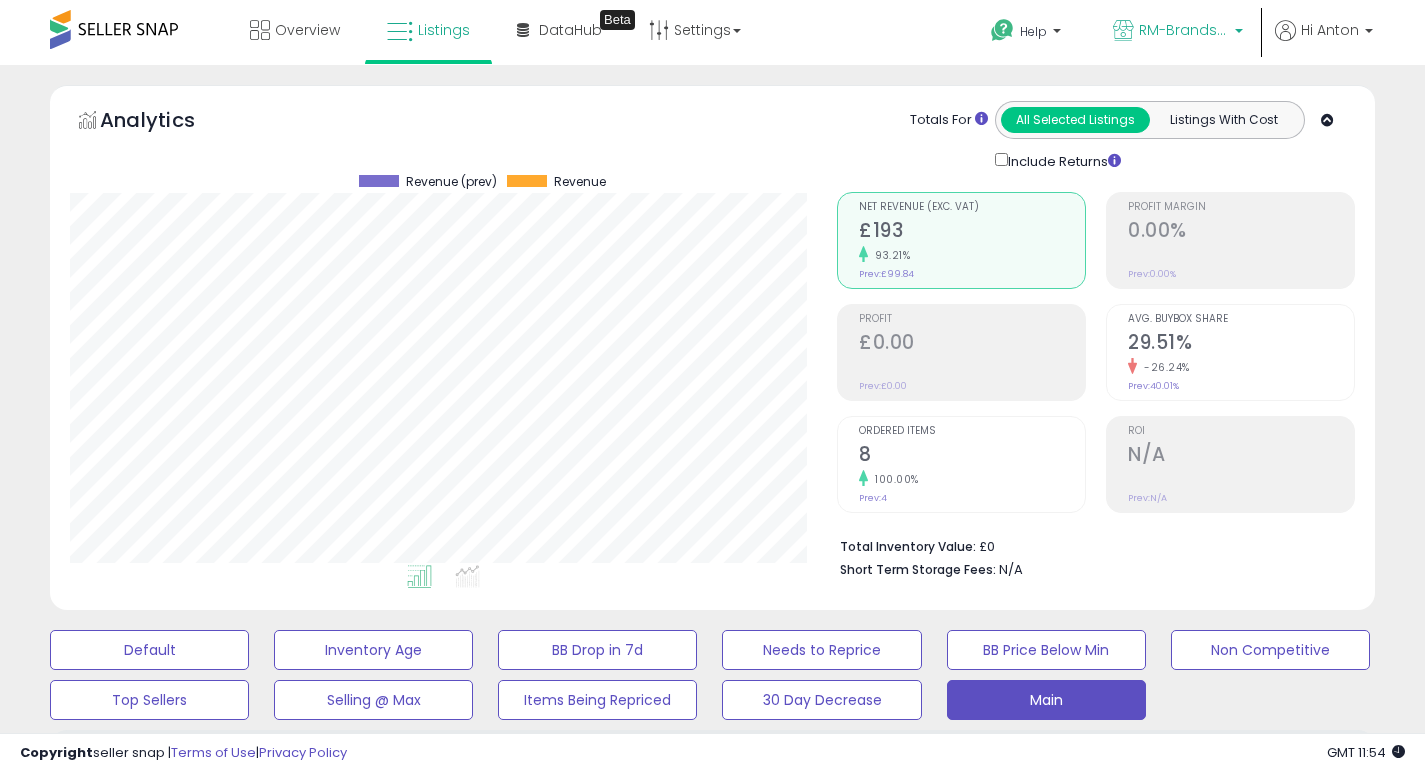click on "RM-Brands (UK)" at bounding box center [1184, 30] 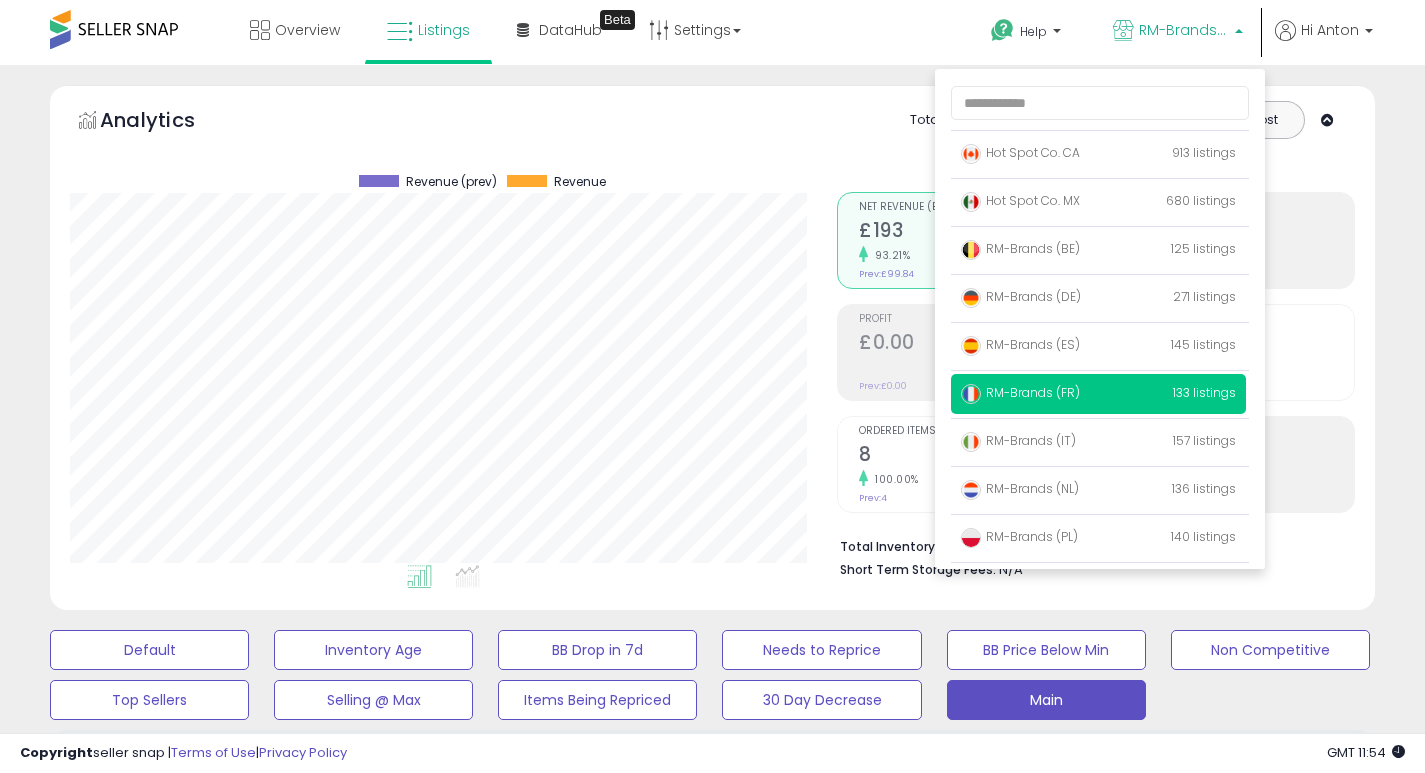 scroll, scrollTop: 48, scrollLeft: 0, axis: vertical 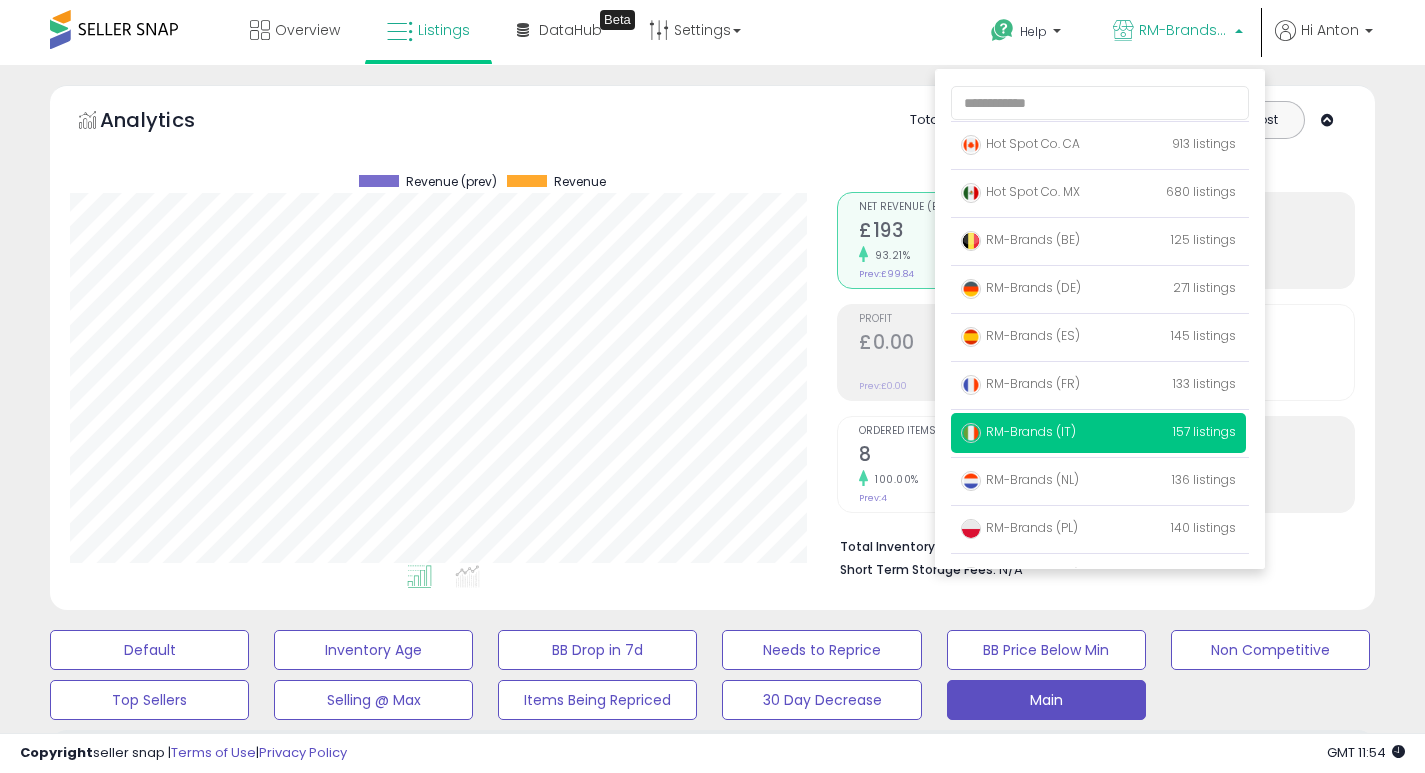 click on "RM-Brands (IT)" at bounding box center [1018, 431] 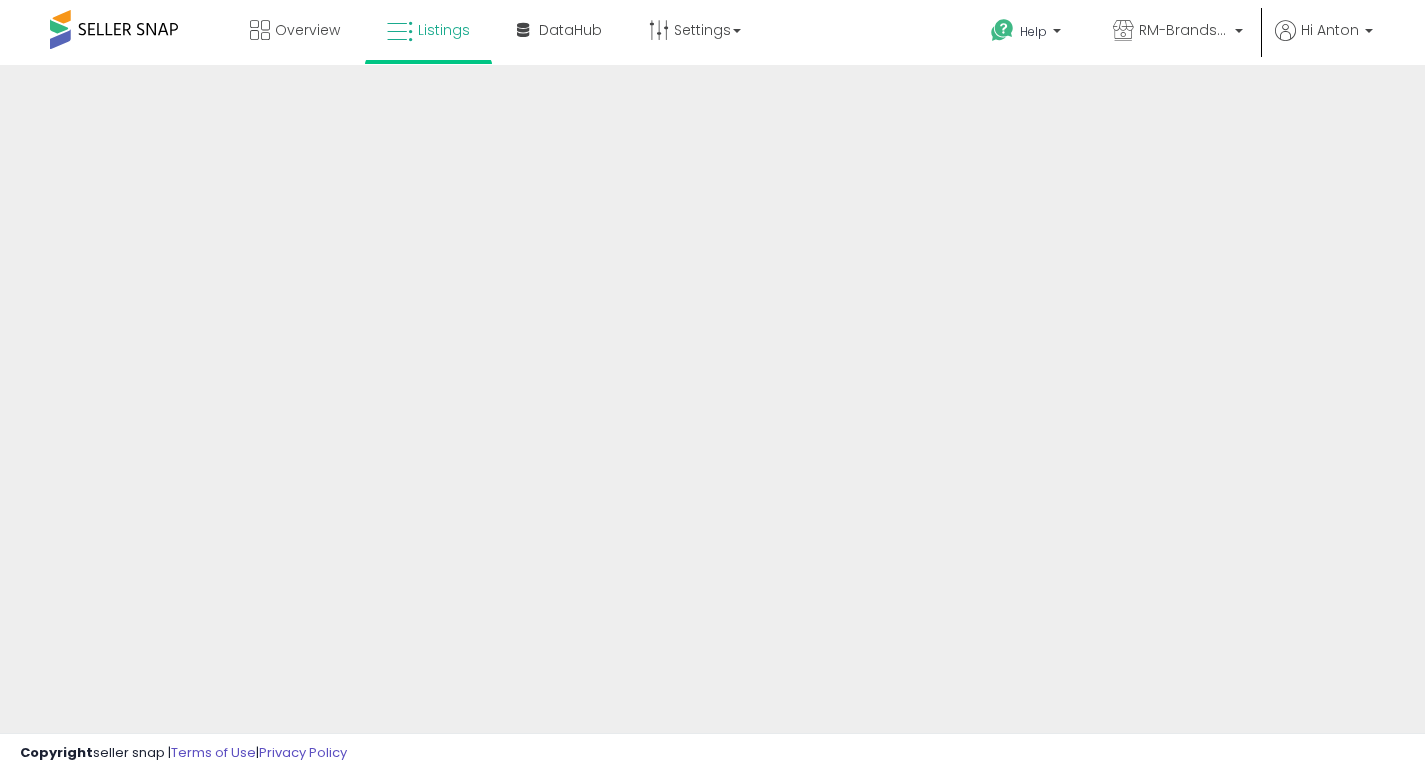 scroll, scrollTop: 0, scrollLeft: 0, axis: both 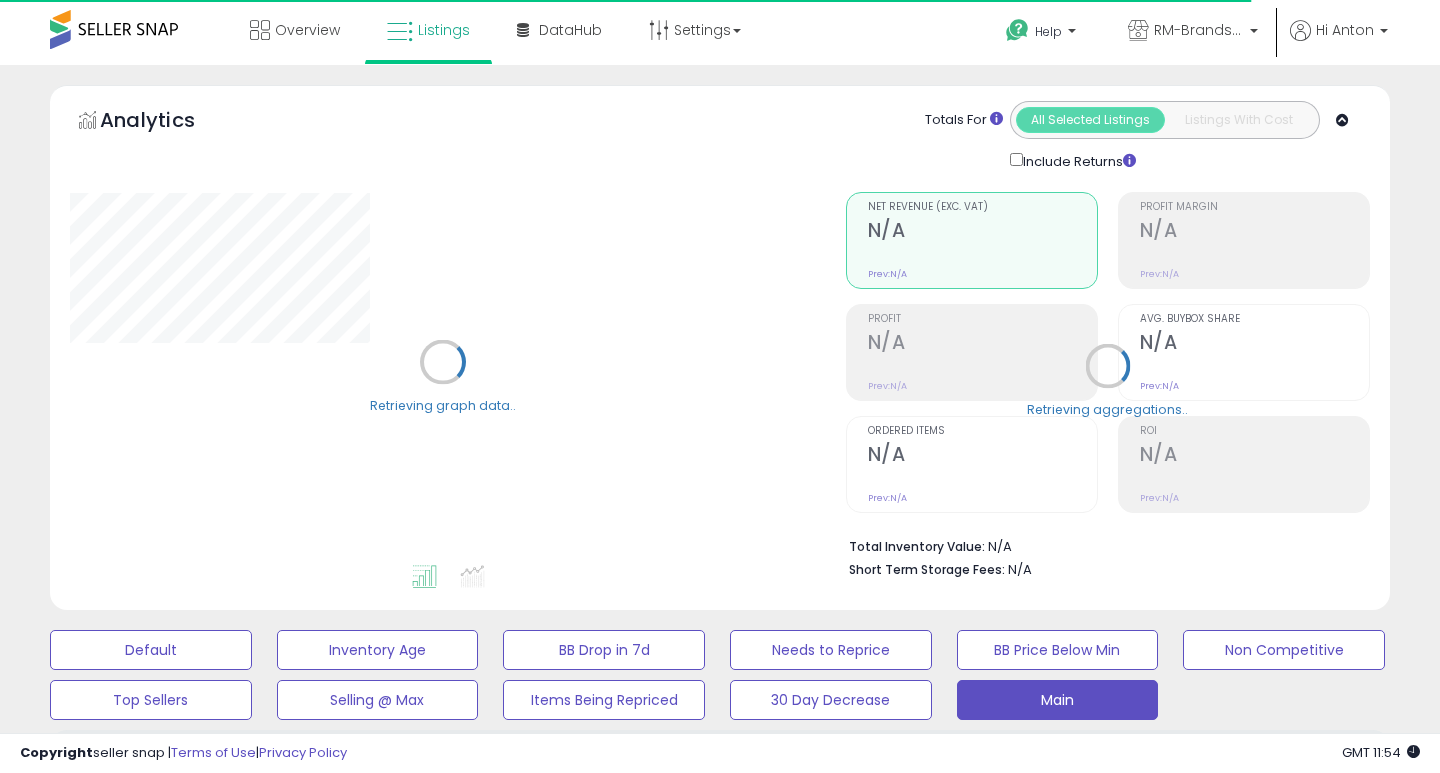 type on "****" 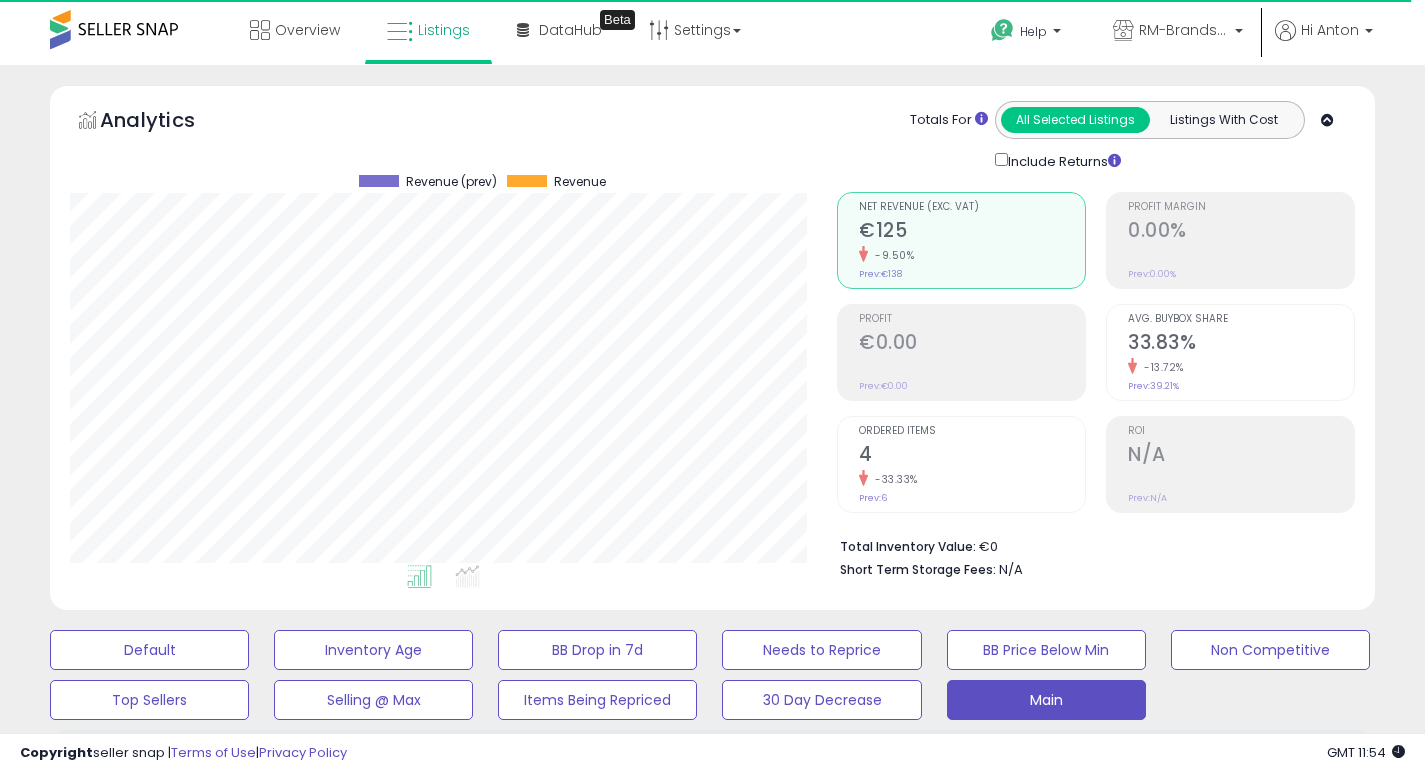scroll, scrollTop: 999590, scrollLeft: 999233, axis: both 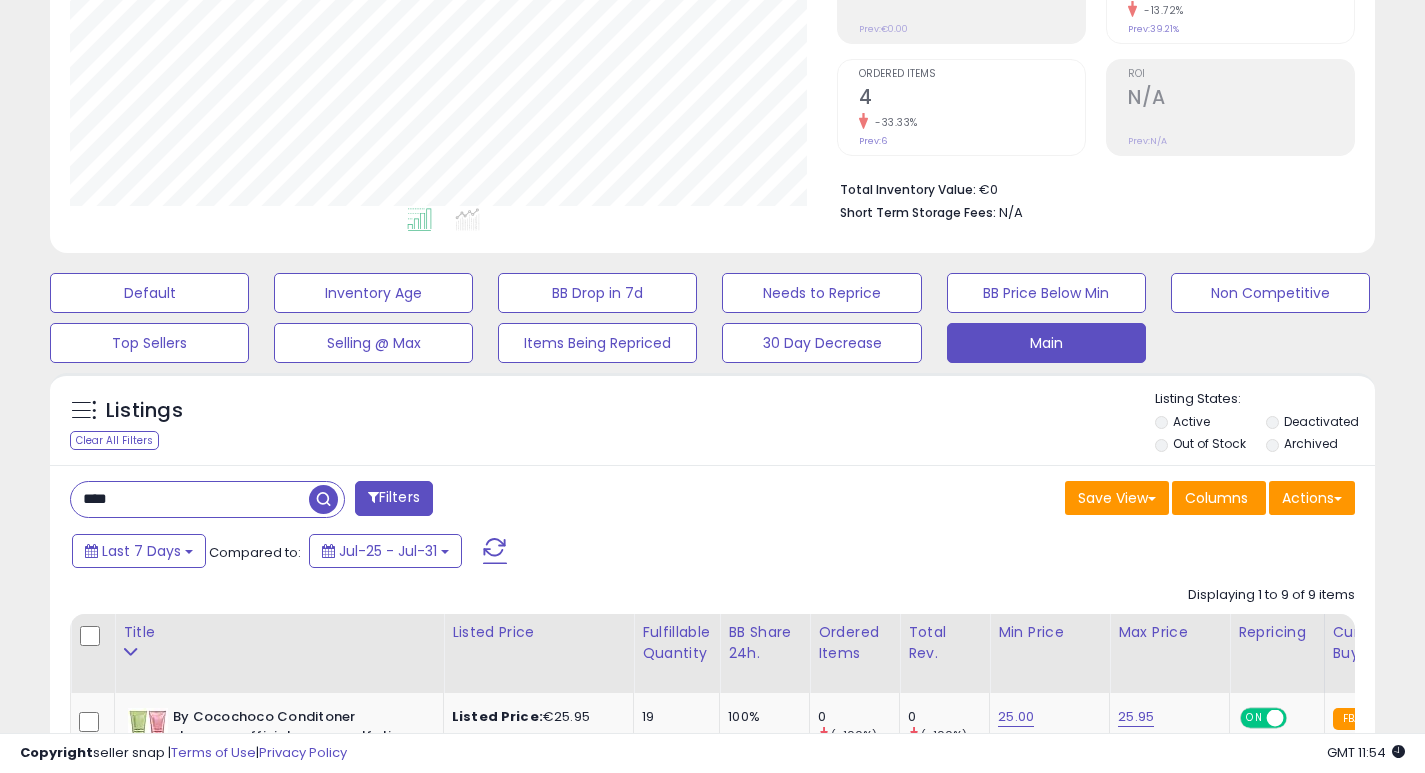 click on "****" at bounding box center [190, 499] 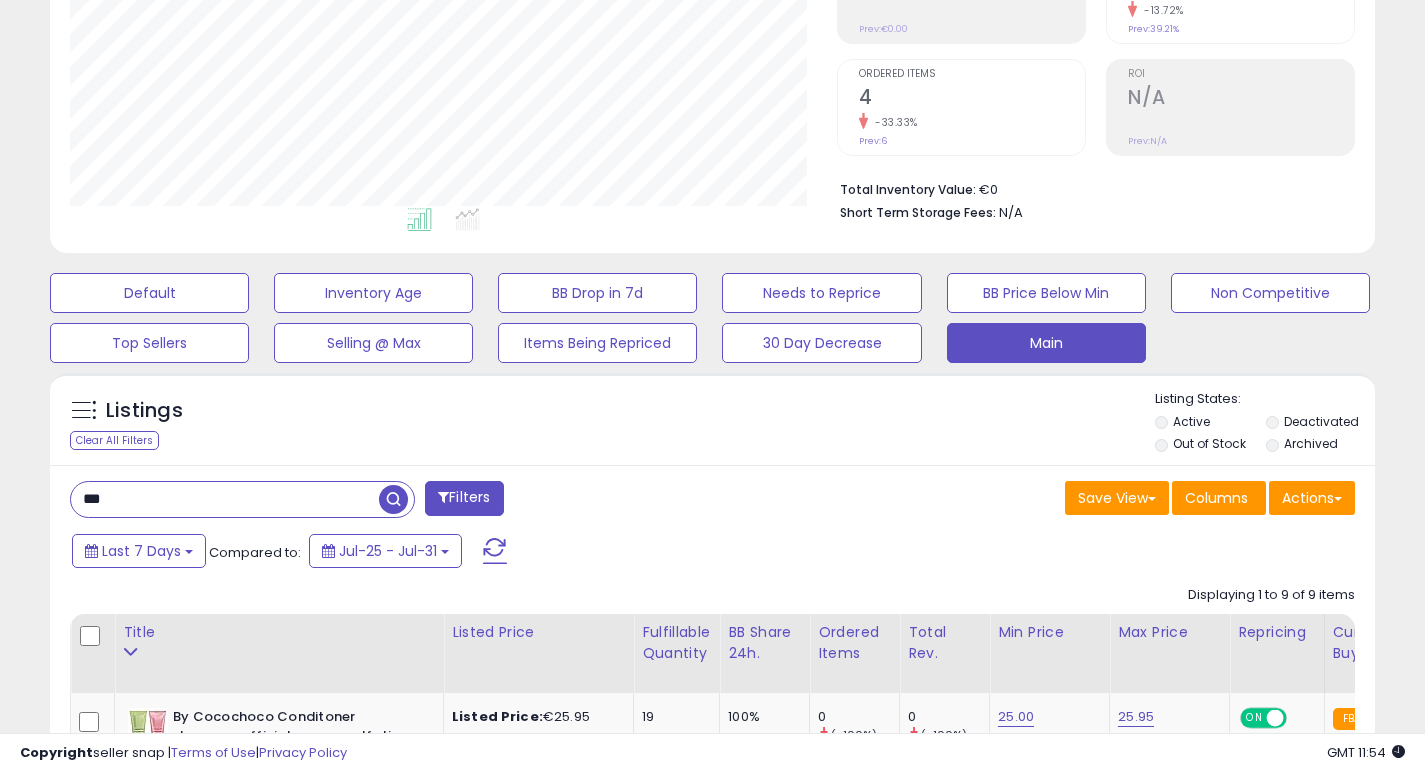 click at bounding box center [393, 499] 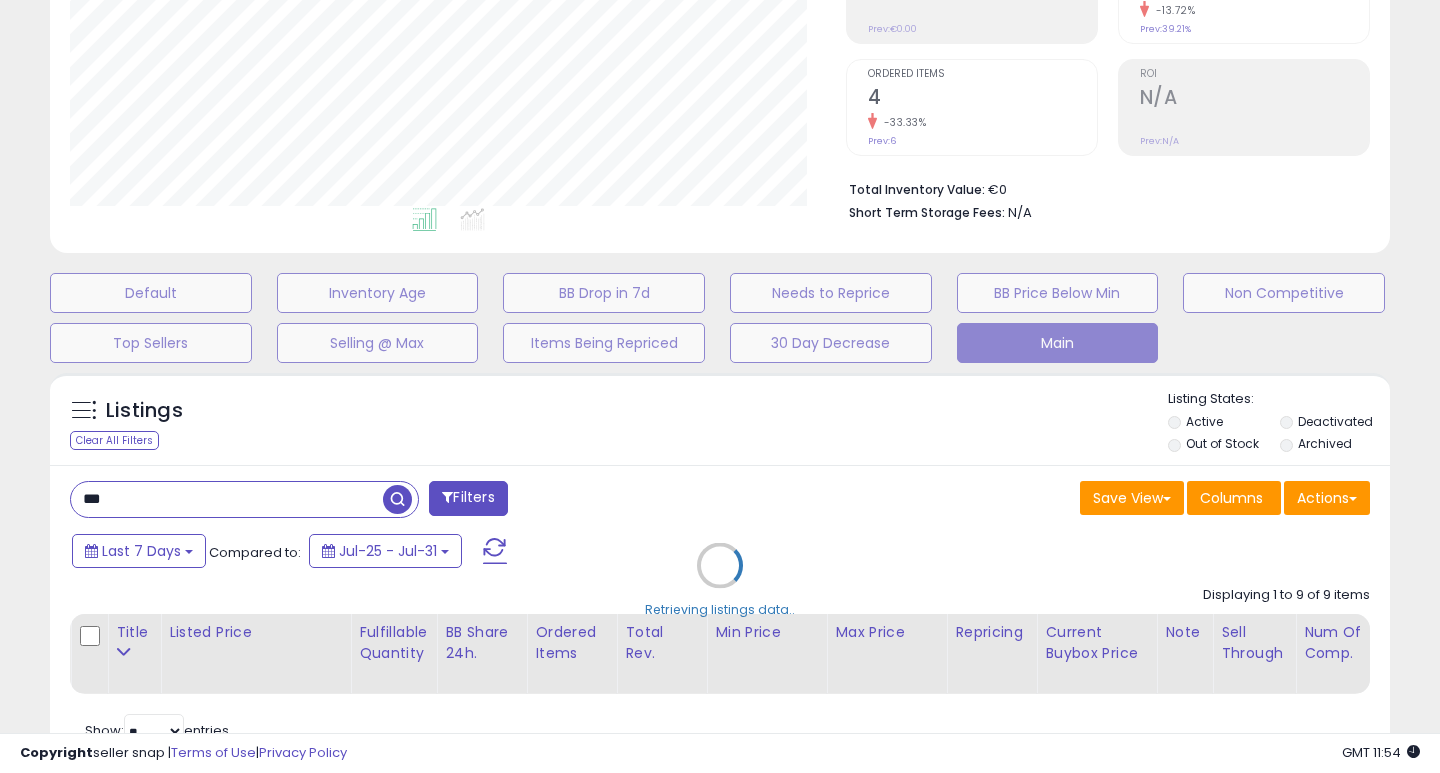 scroll, scrollTop: 999590, scrollLeft: 999224, axis: both 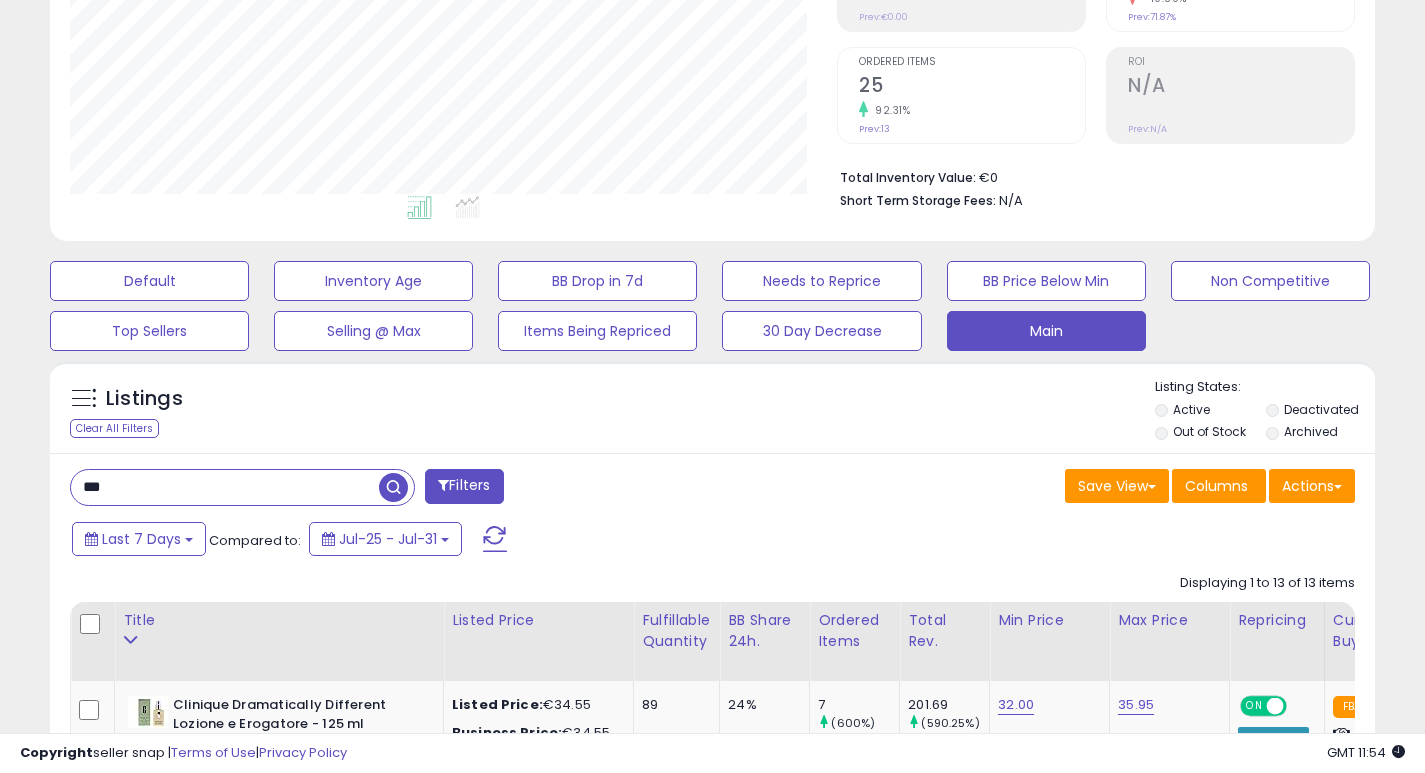 click on "***" at bounding box center [225, 487] 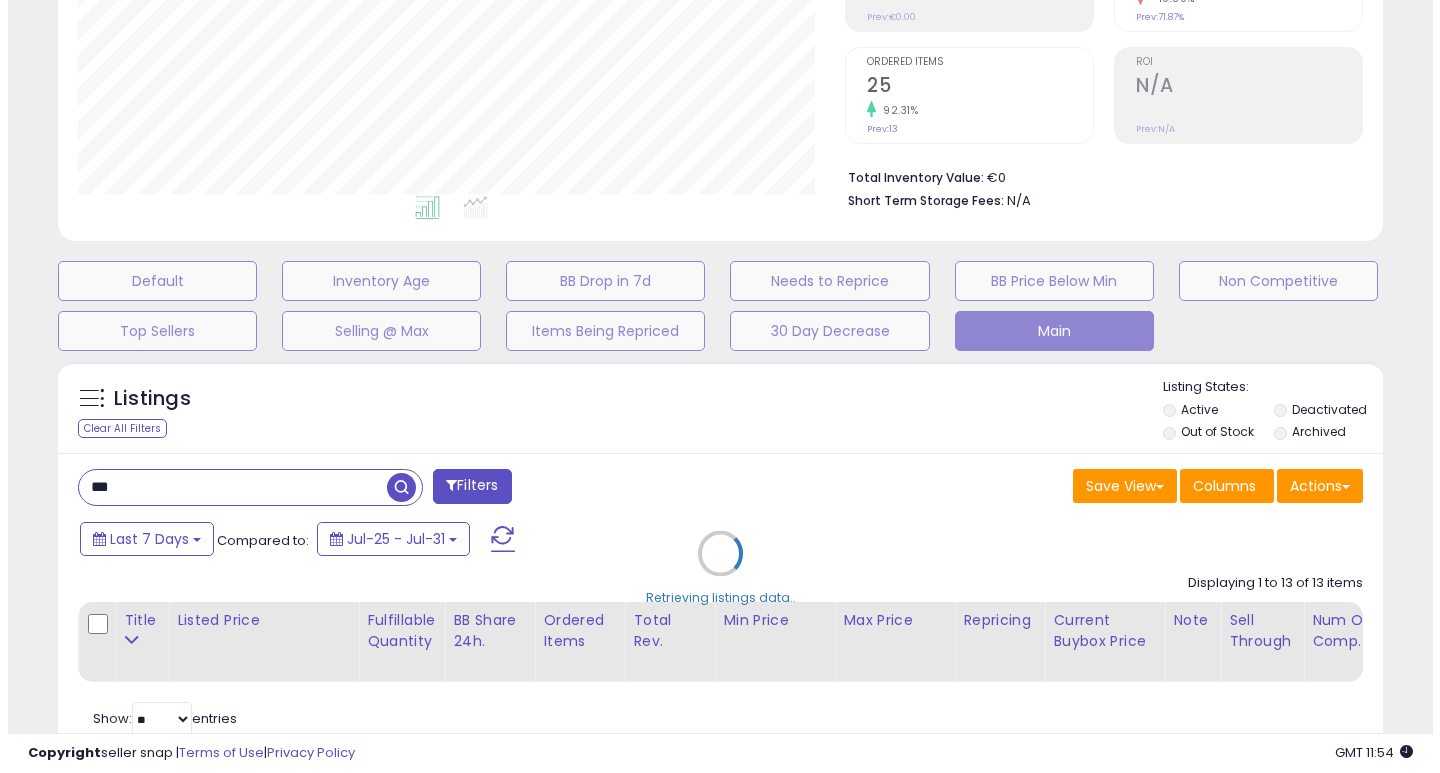 scroll, scrollTop: 999590, scrollLeft: 999224, axis: both 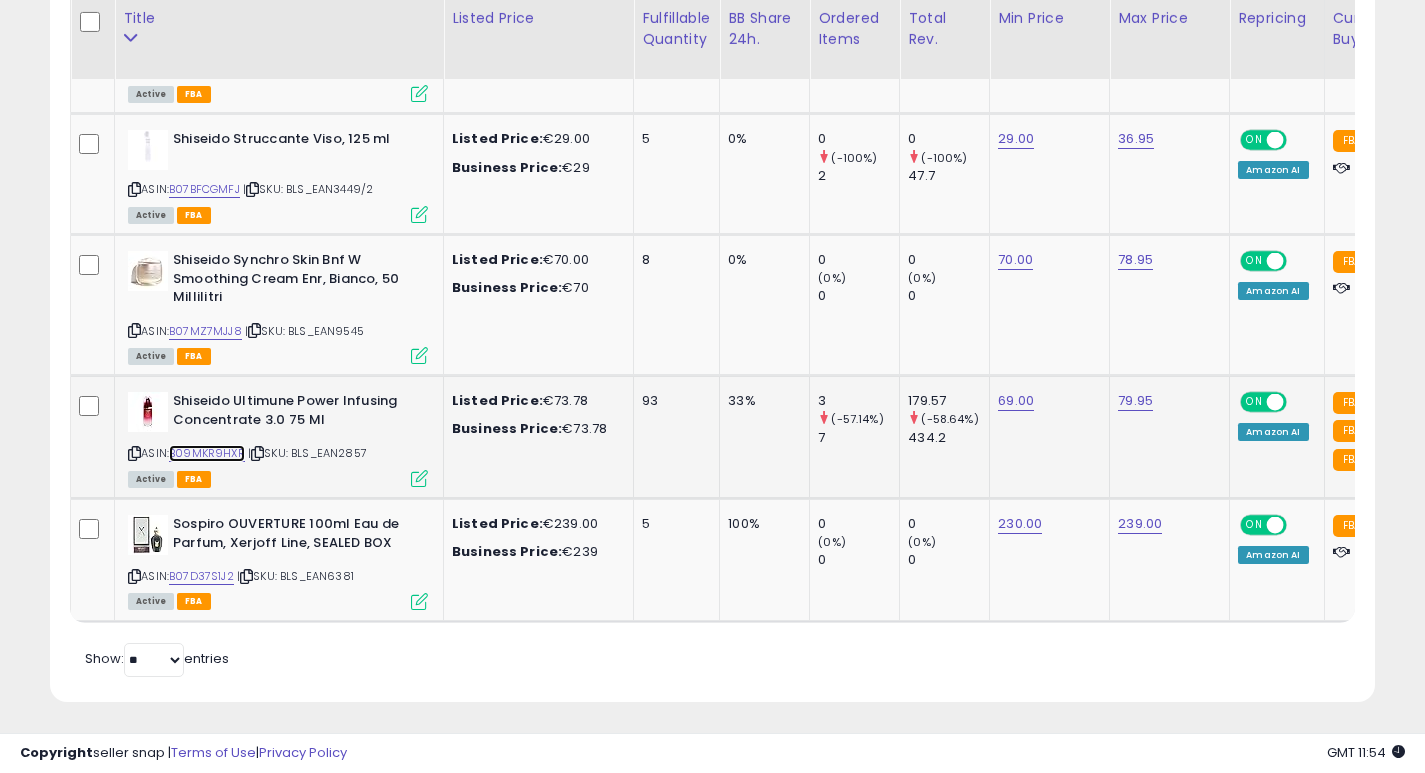 click on "B09MKR9HXR" at bounding box center [207, 453] 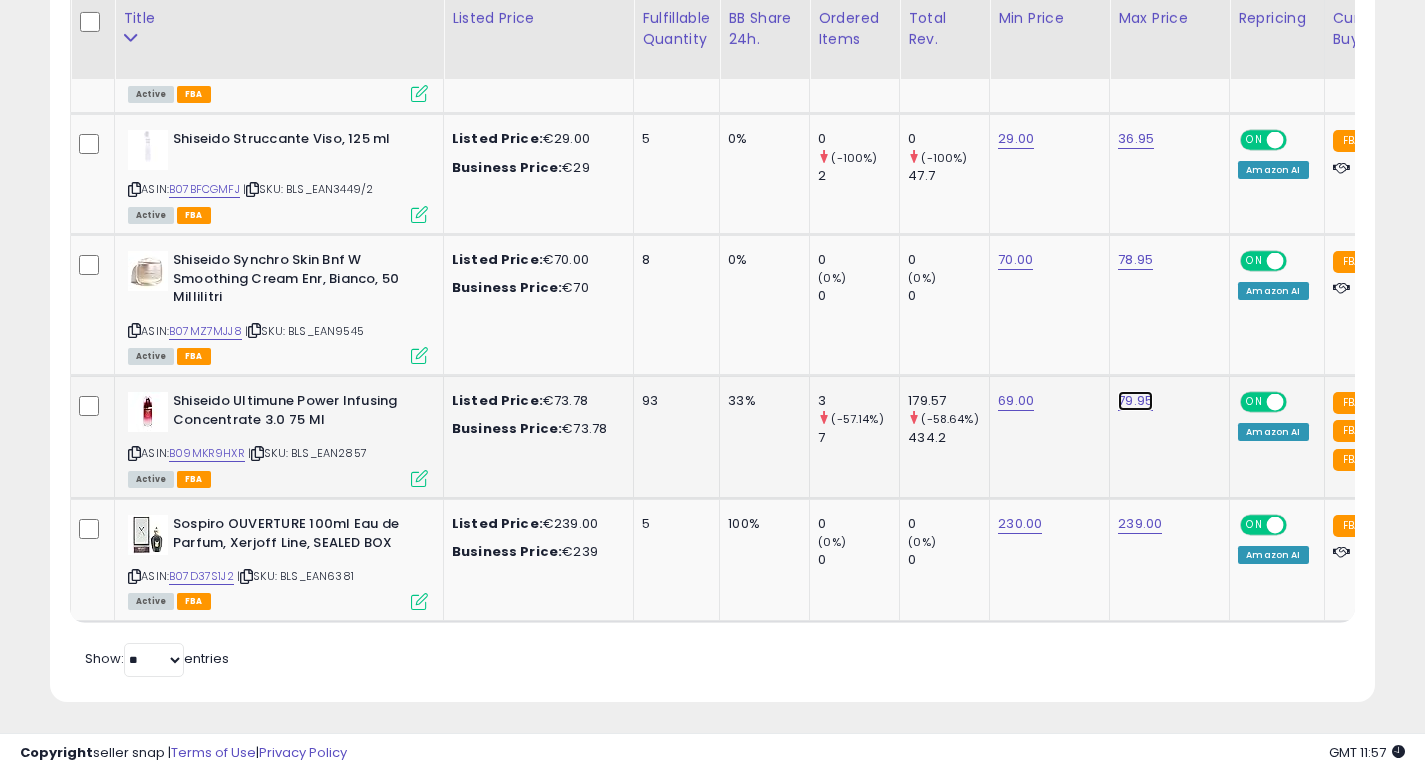 click on "79.95" at bounding box center [1136, -857] 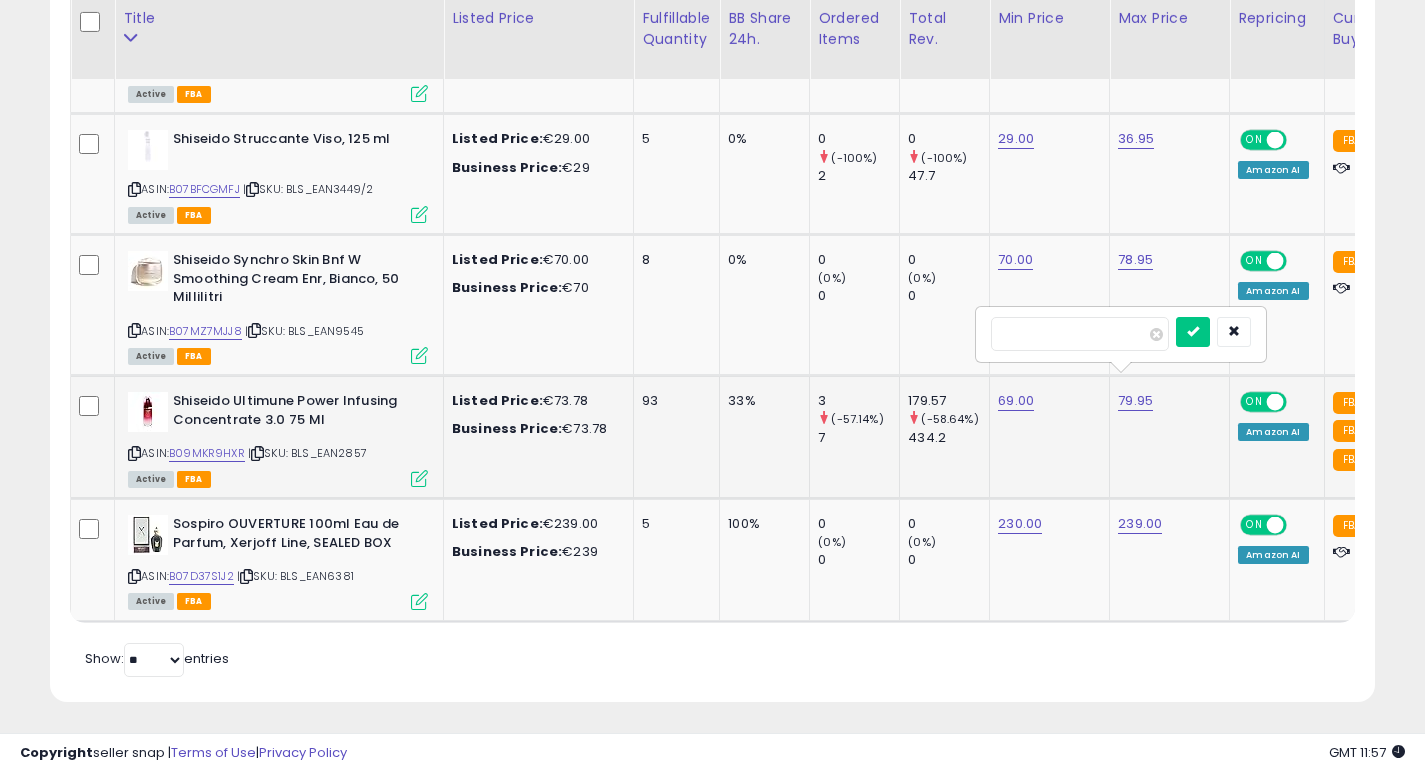type on "*" 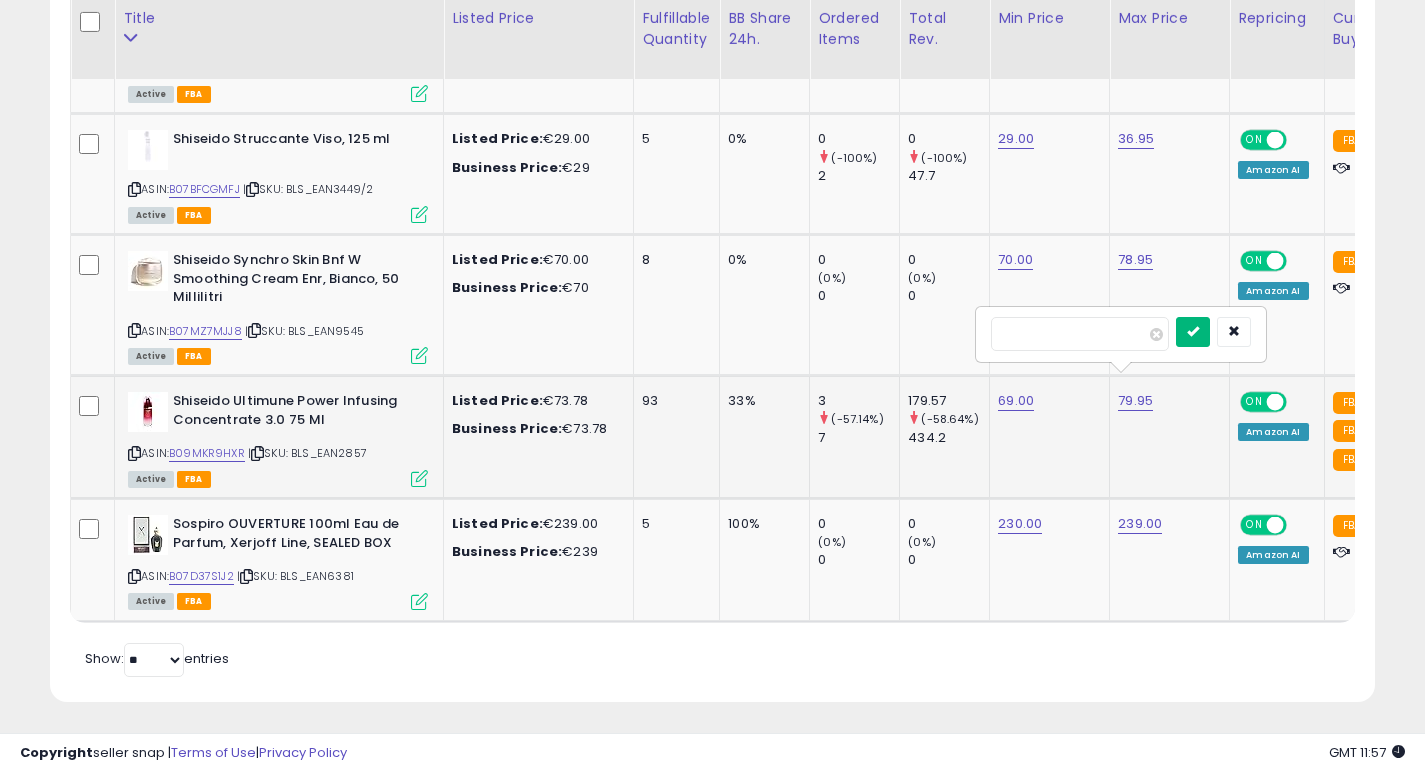 click at bounding box center (1193, 331) 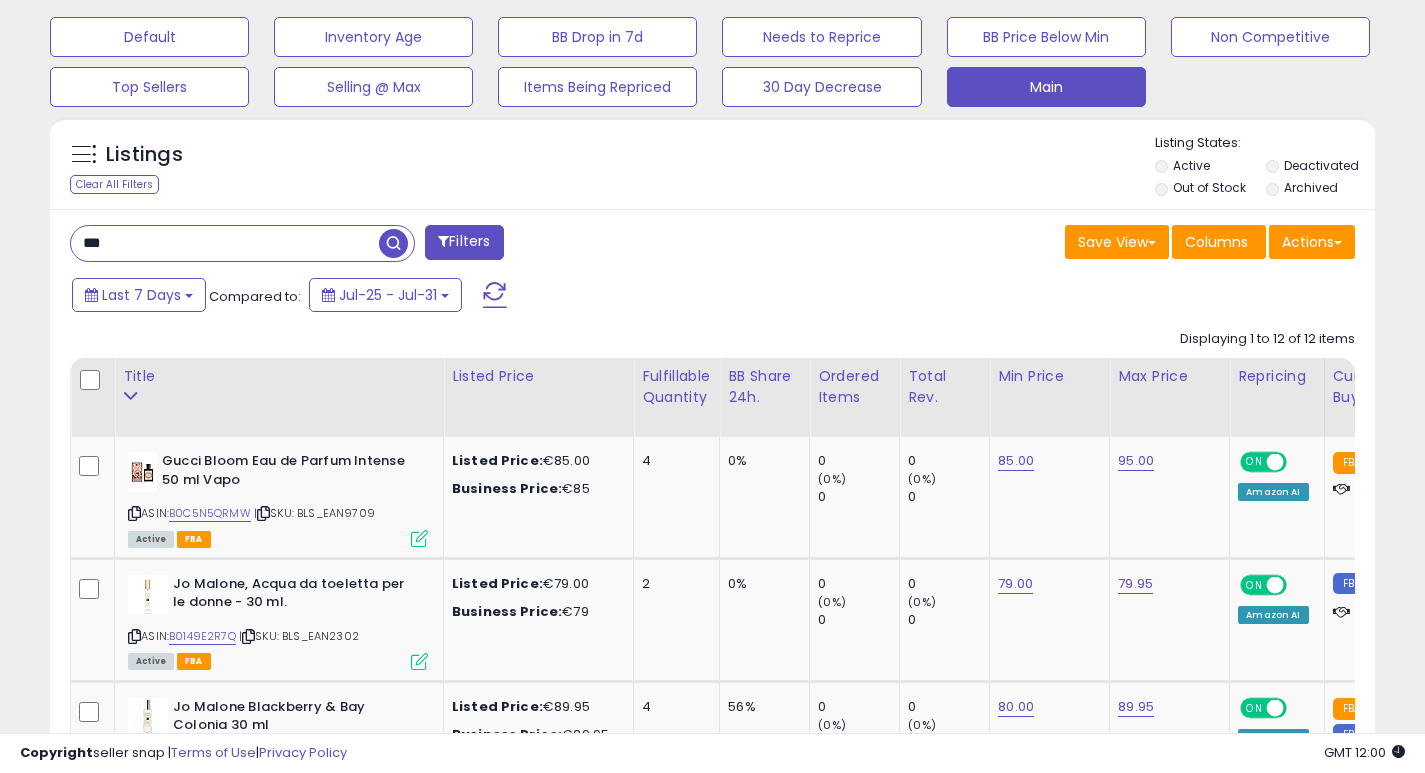 scroll, scrollTop: 0, scrollLeft: 0, axis: both 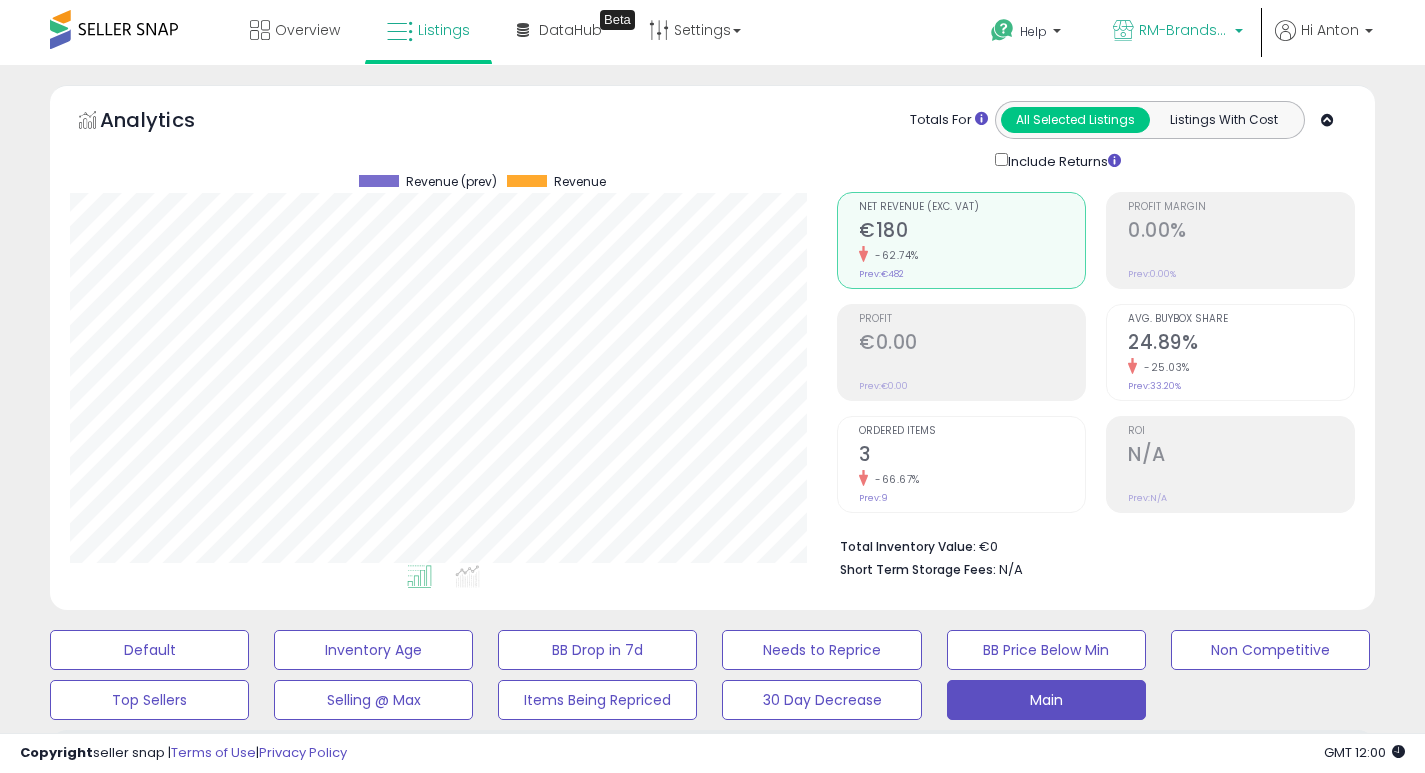 click on "RM-Brands (IT)" at bounding box center (1184, 30) 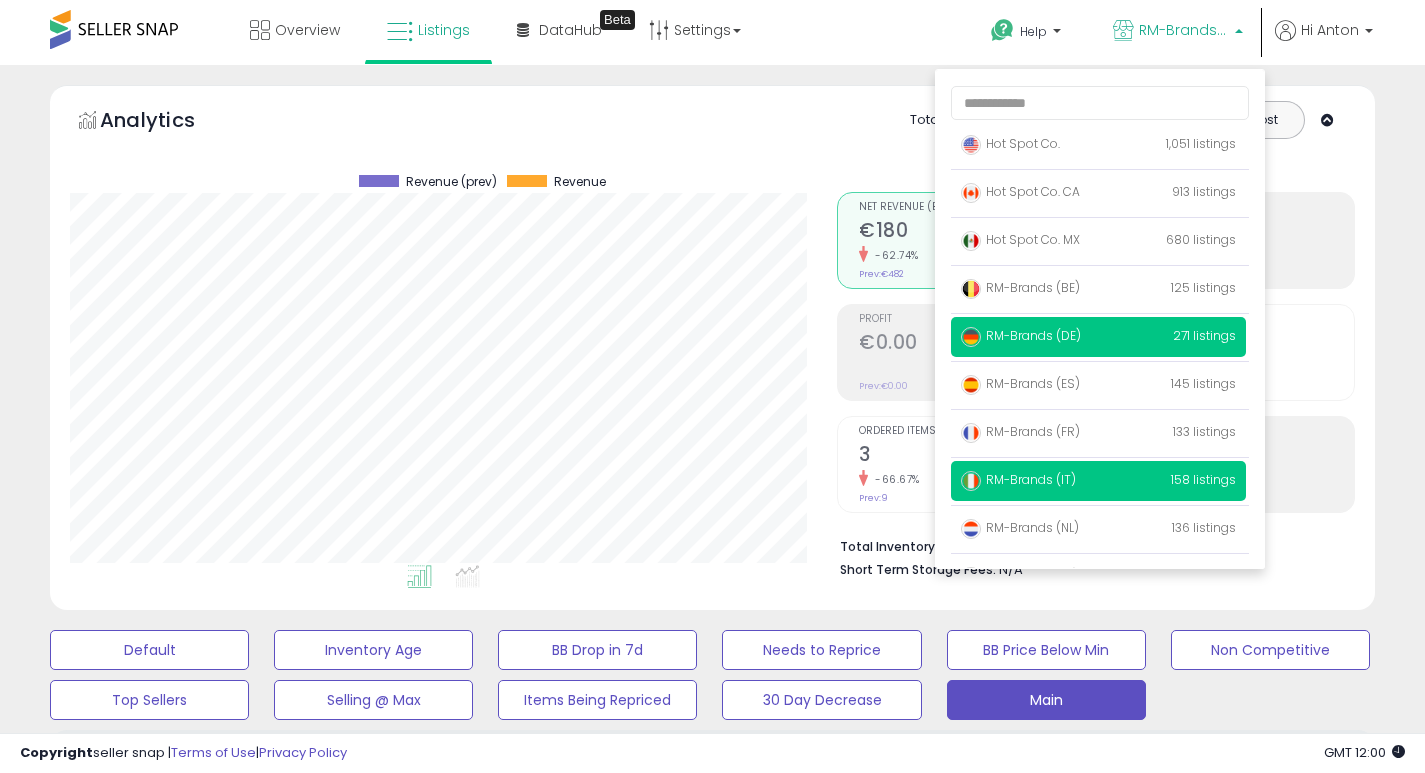 scroll, scrollTop: 130, scrollLeft: 0, axis: vertical 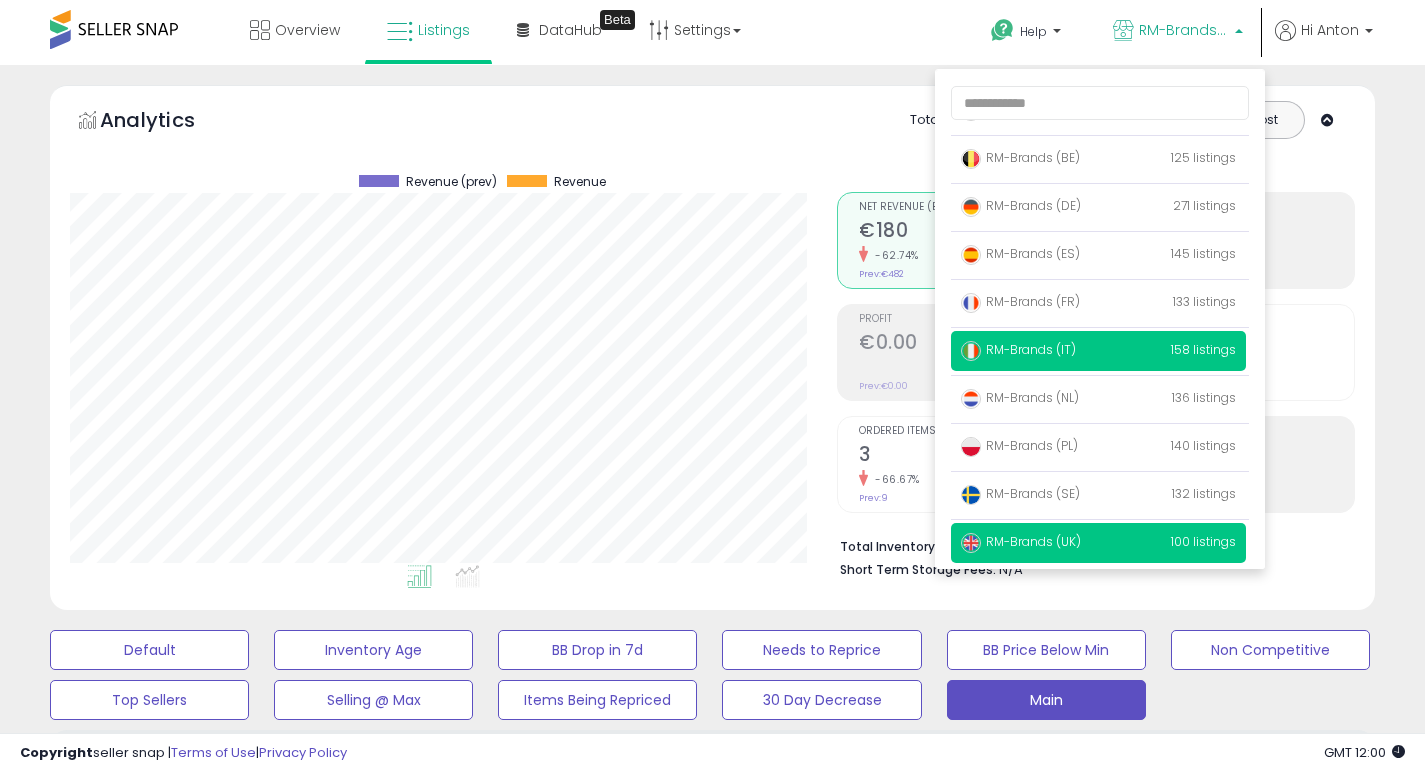 click on "RM-Brands (UK)" at bounding box center (1021, 541) 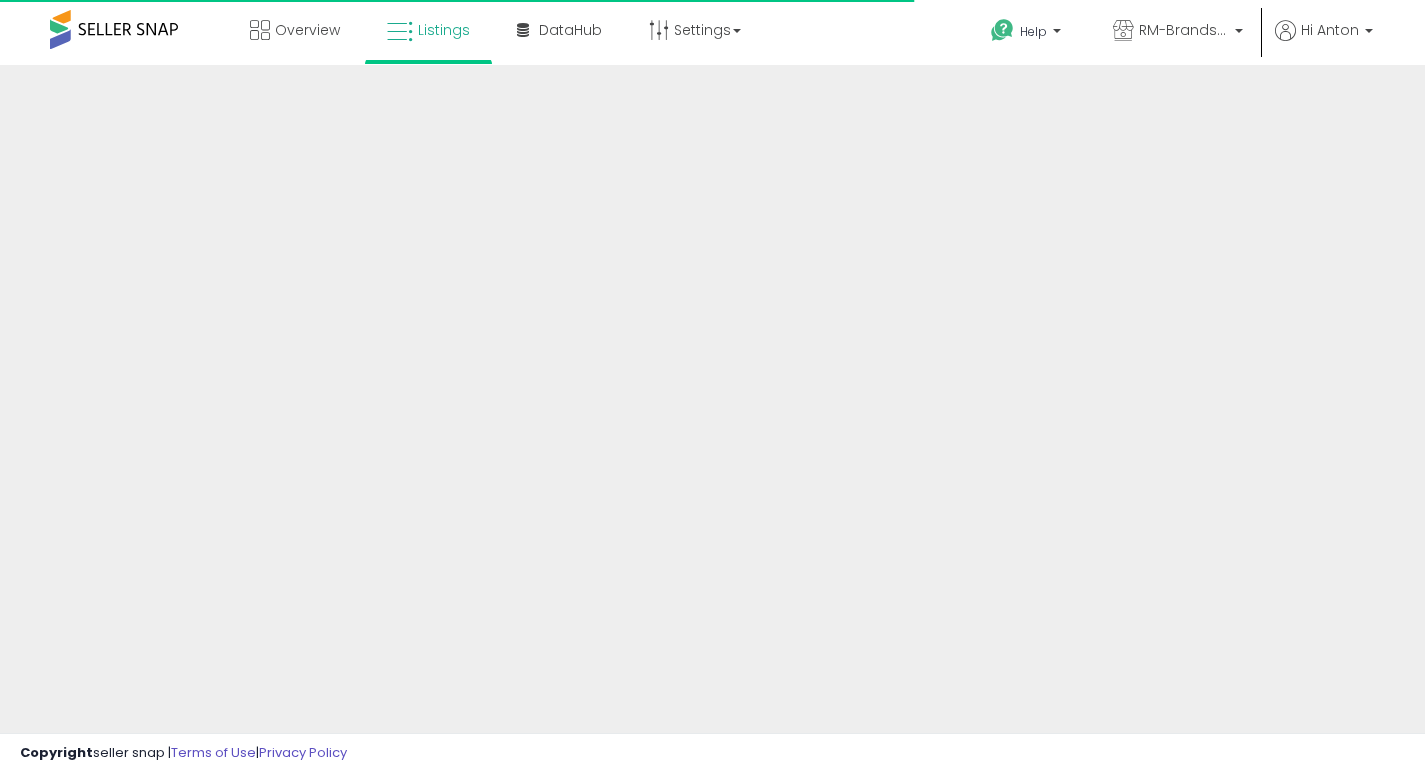 scroll, scrollTop: 0, scrollLeft: 0, axis: both 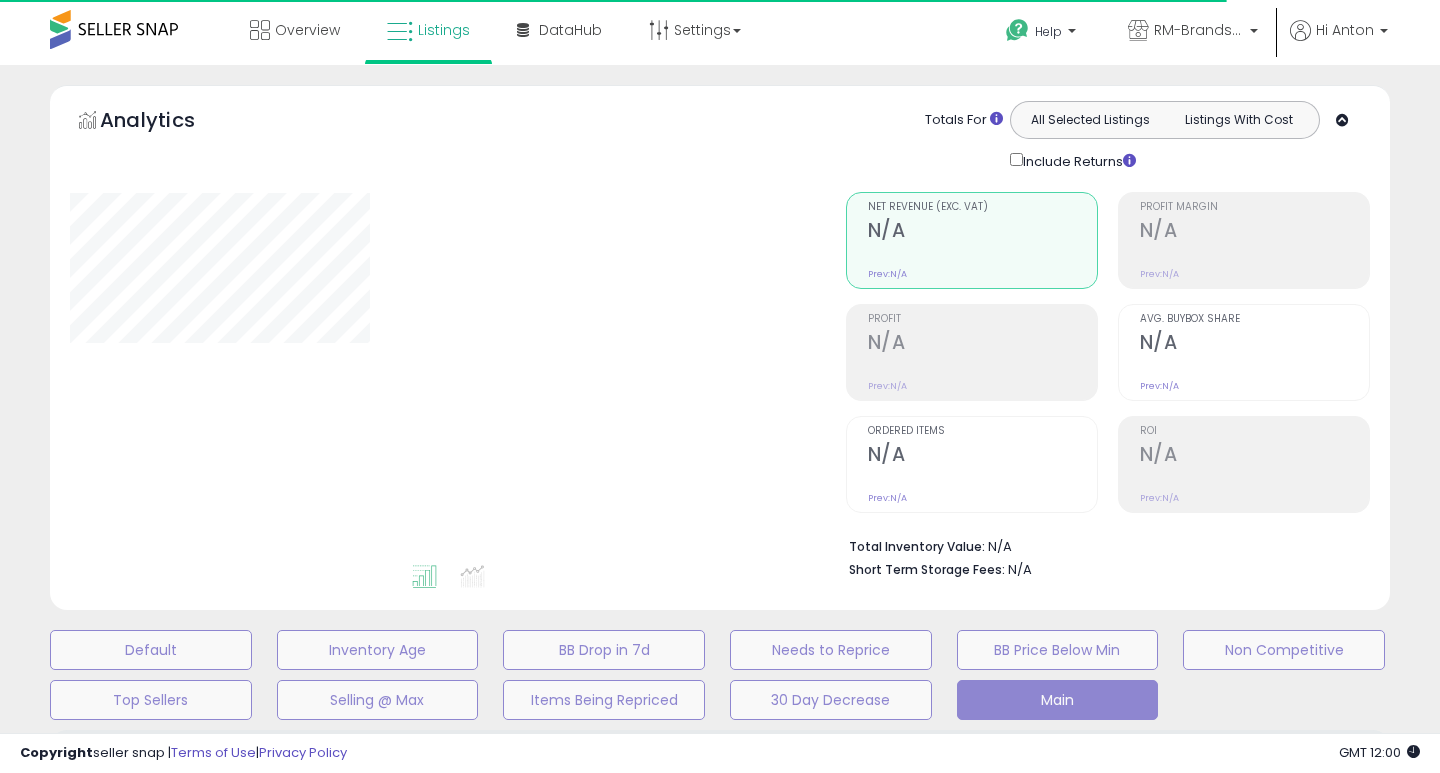 type on "***" 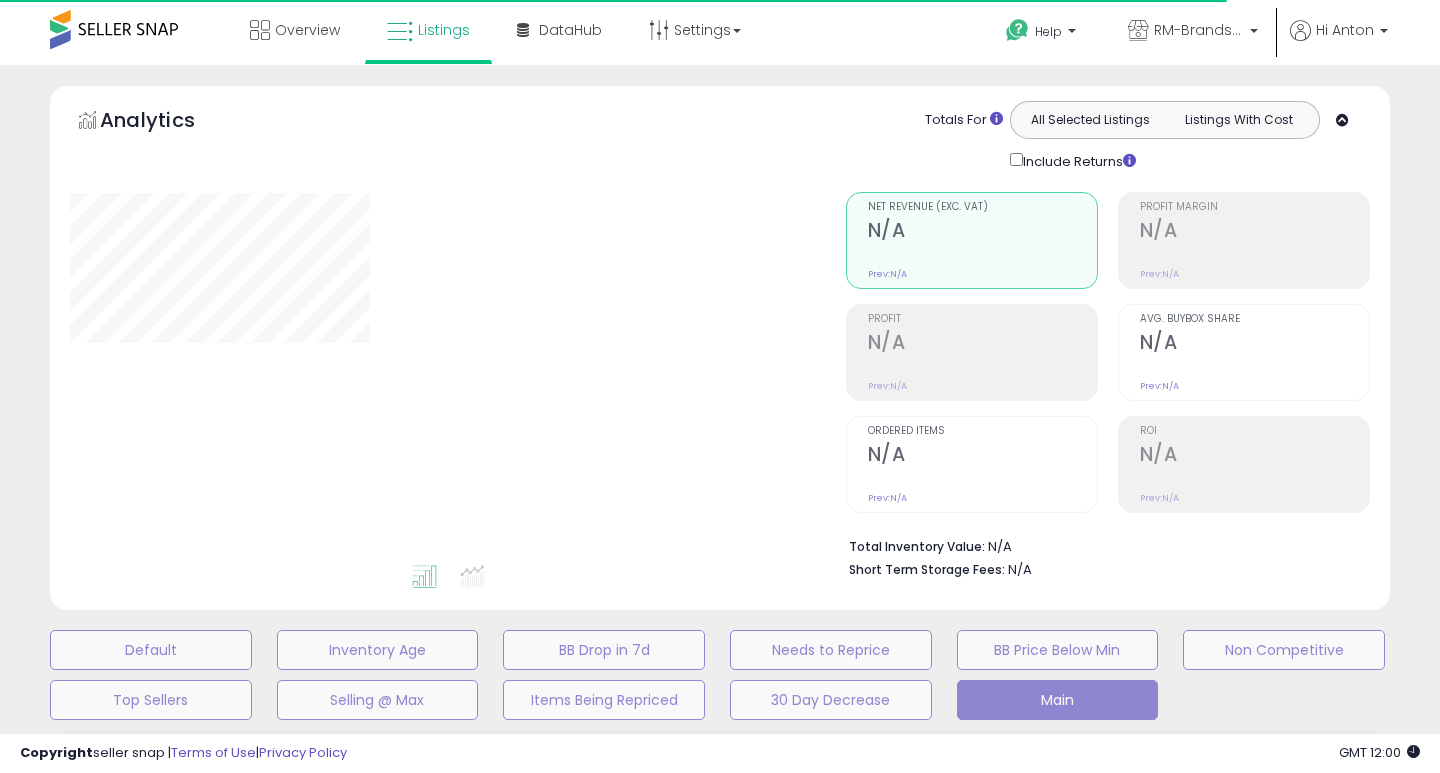 select on "**" 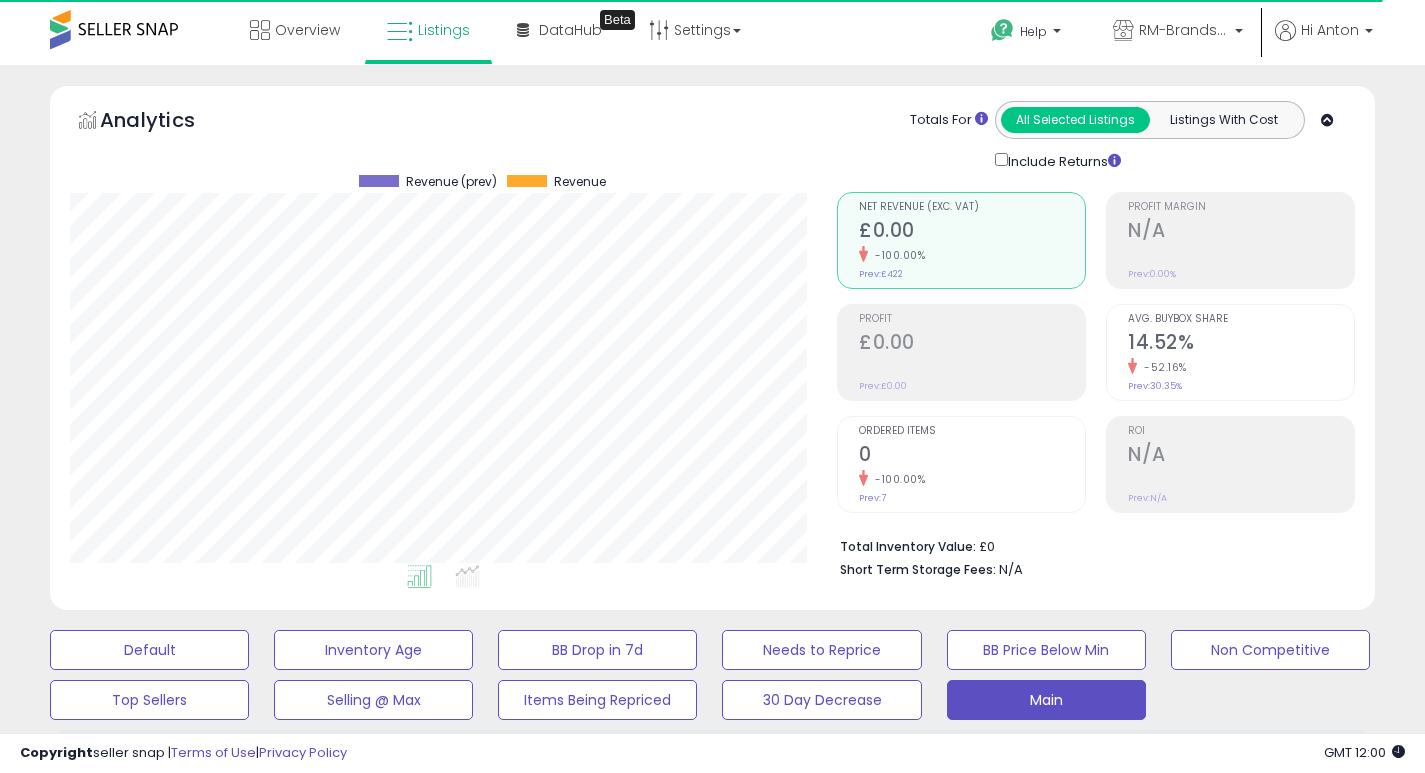 scroll, scrollTop: 999590, scrollLeft: 999233, axis: both 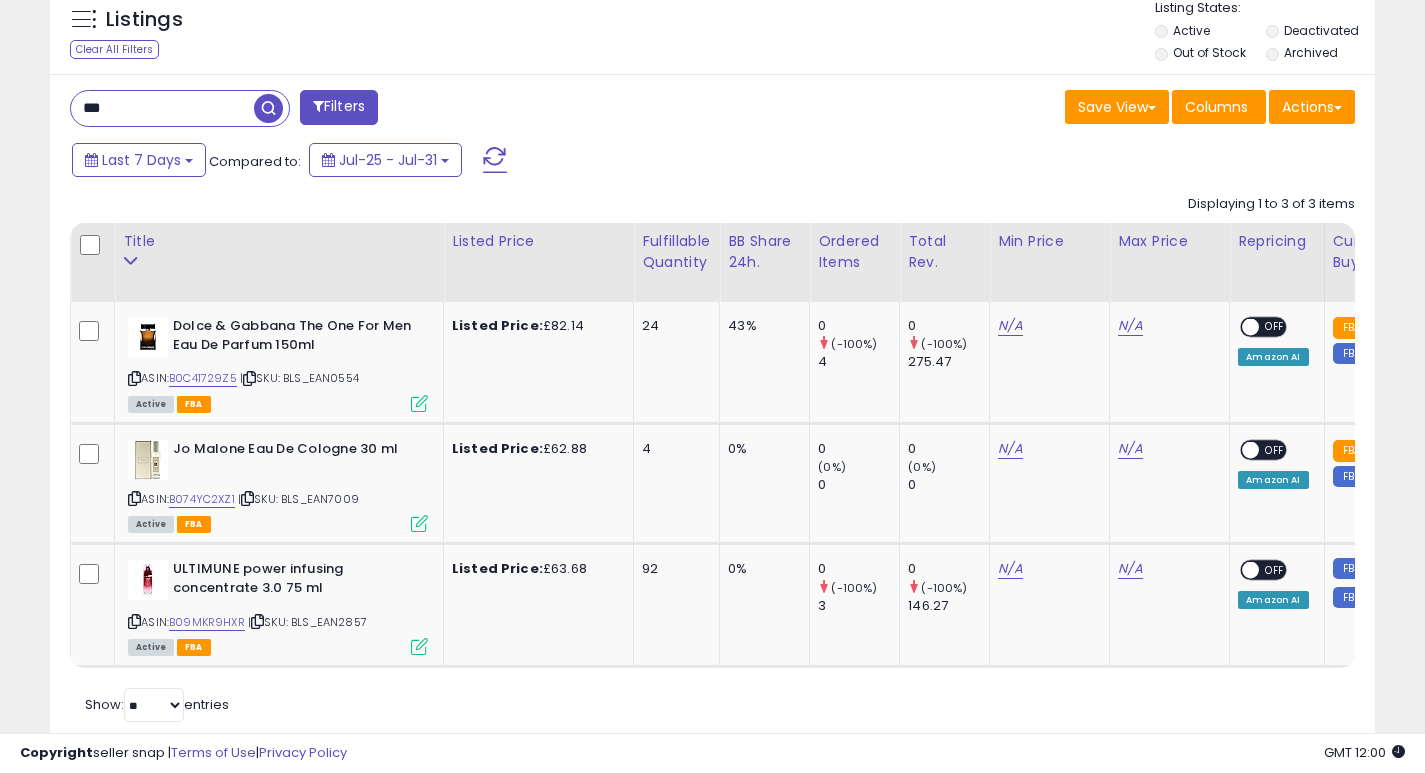click on "***" at bounding box center (162, 108) 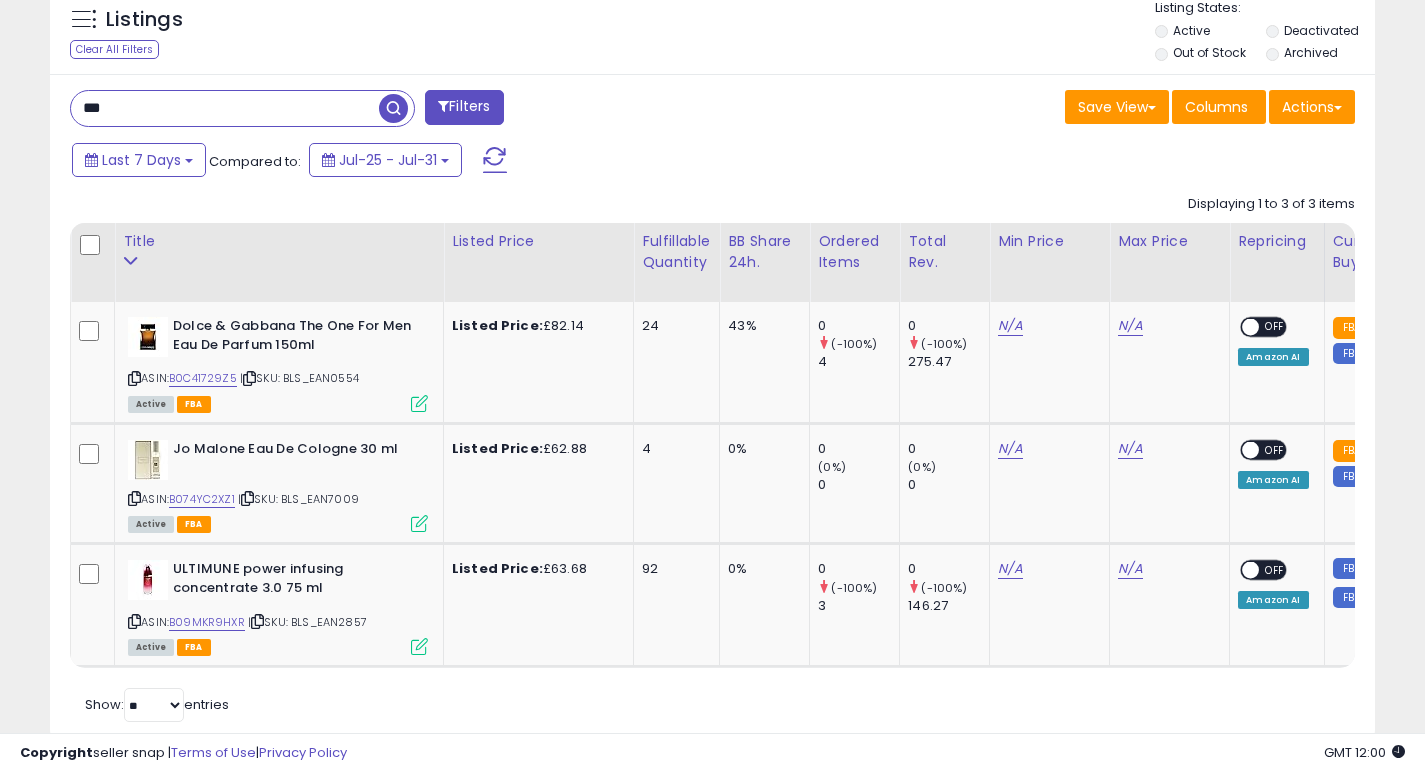 click on "***" at bounding box center (225, 108) 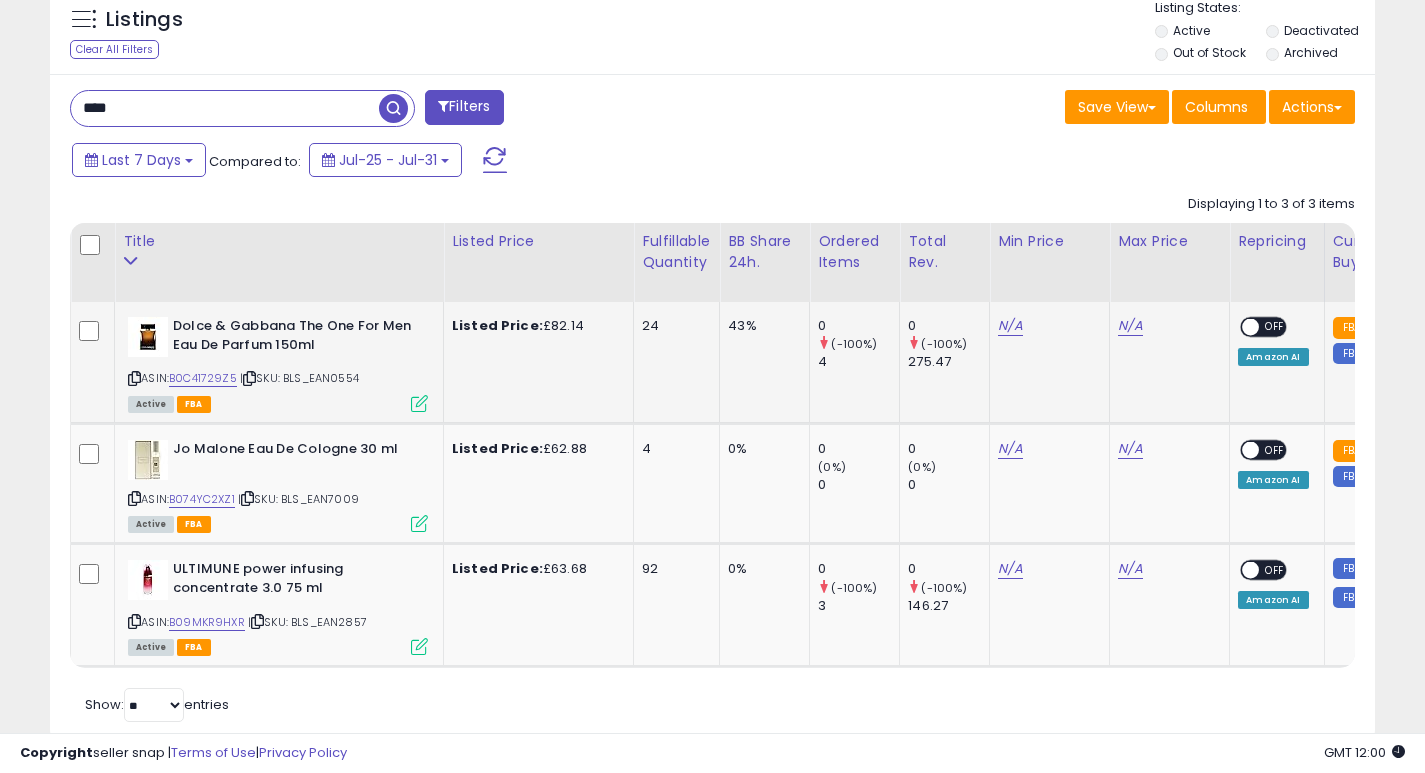 scroll, scrollTop: 0, scrollLeft: 49, axis: horizontal 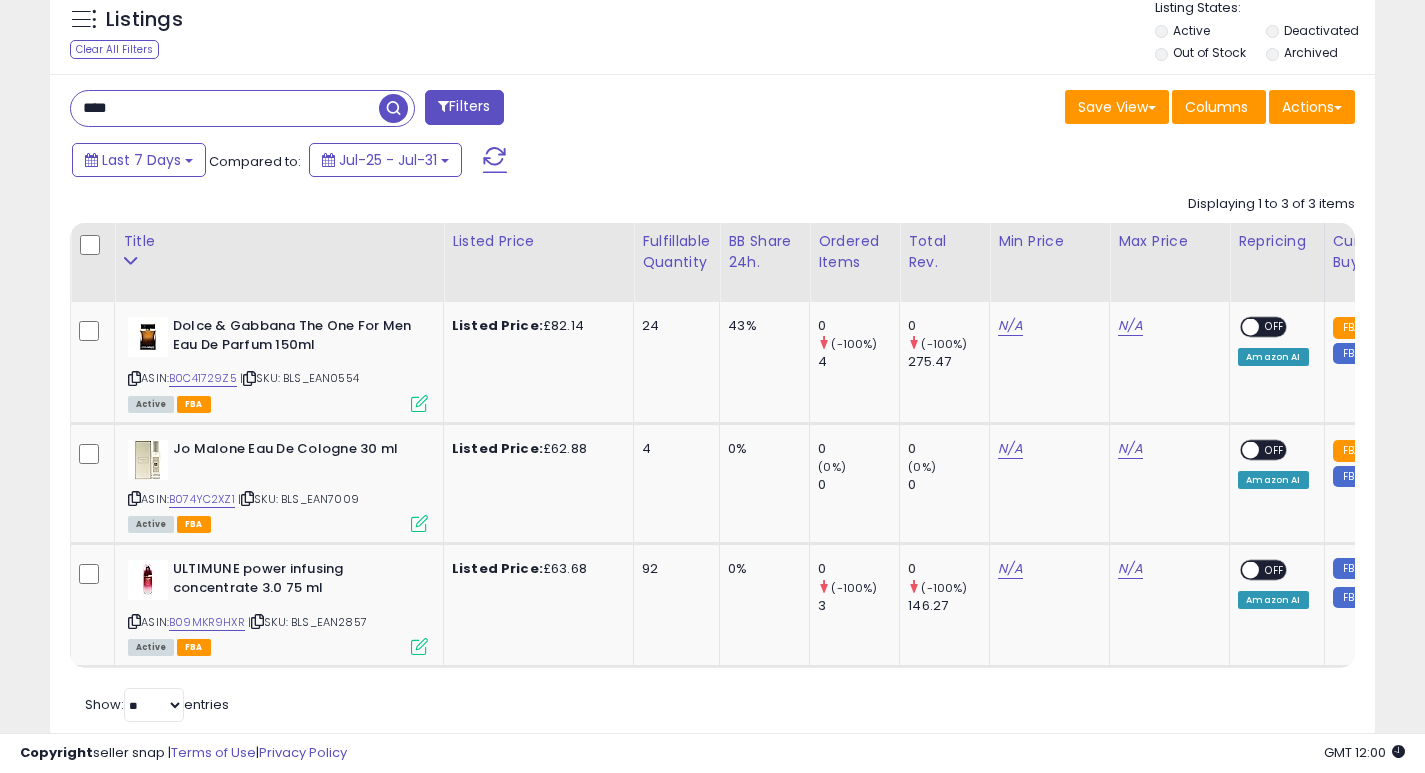 type on "****" 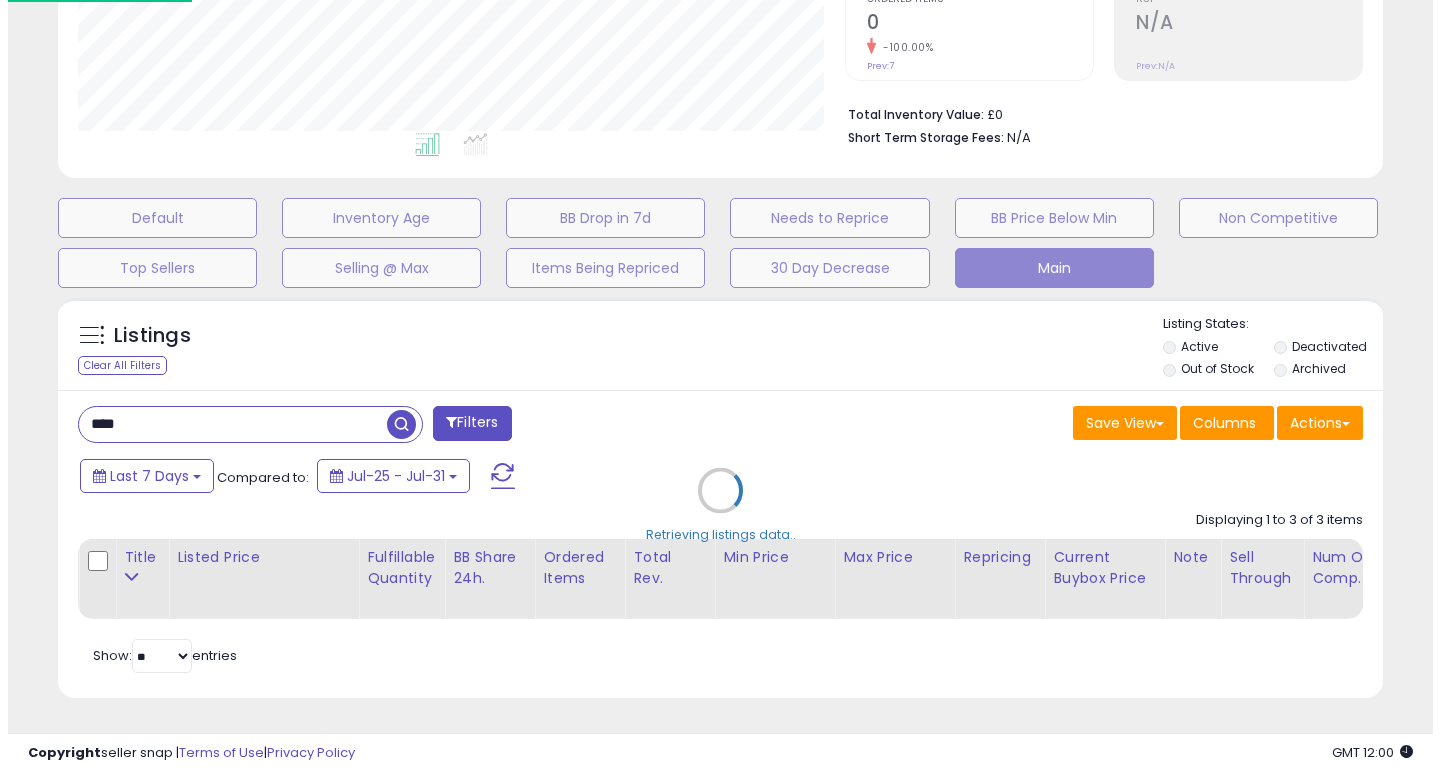 scroll, scrollTop: 447, scrollLeft: 0, axis: vertical 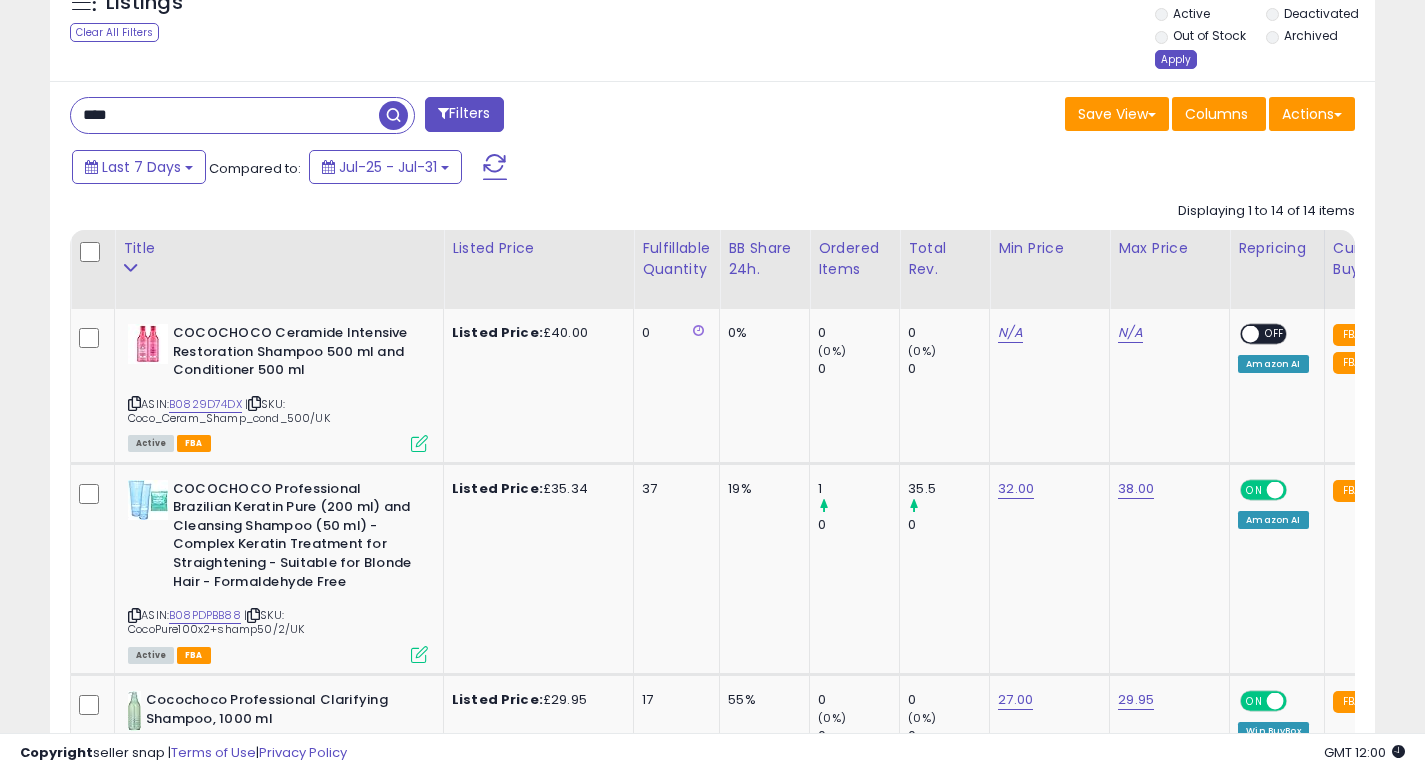click on "Apply" at bounding box center [1176, 59] 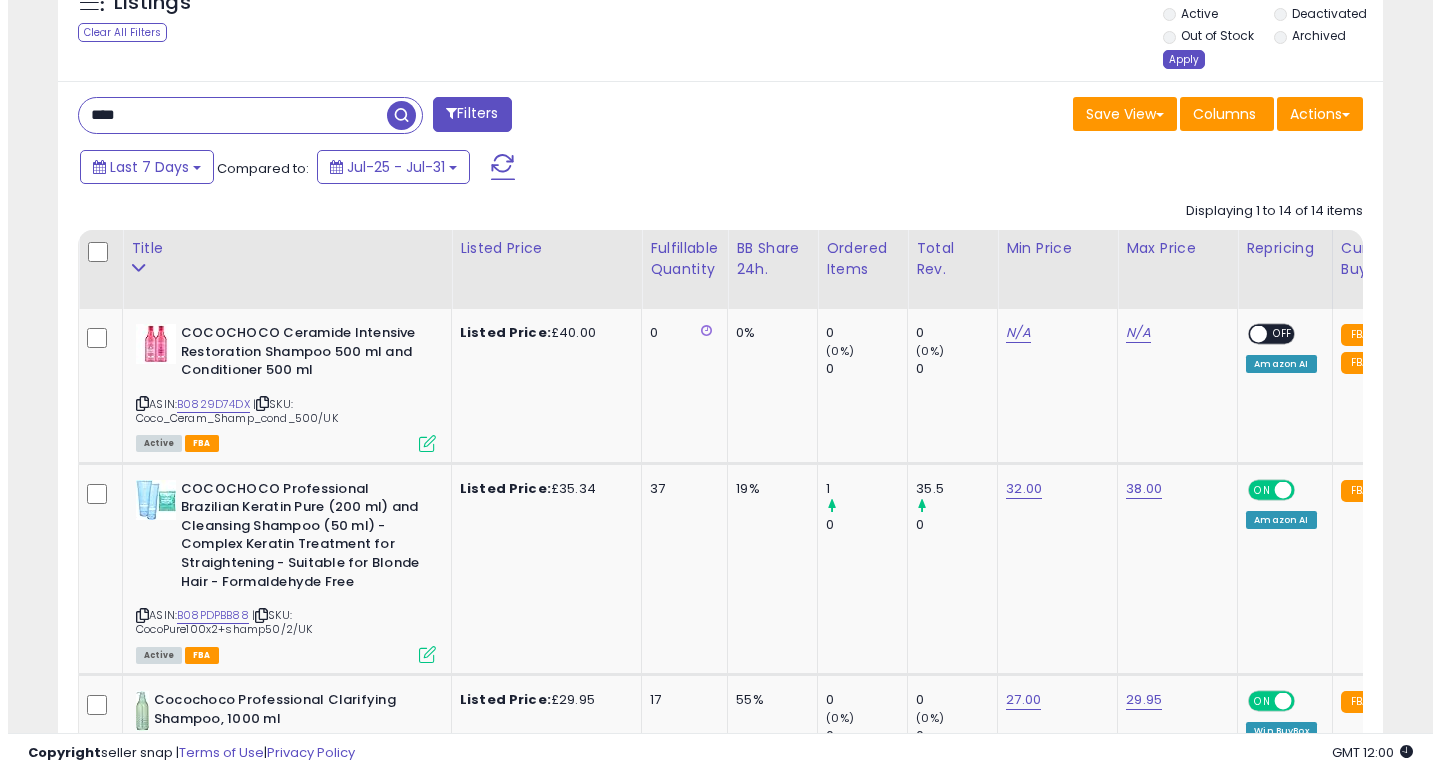 scroll, scrollTop: 447, scrollLeft: 0, axis: vertical 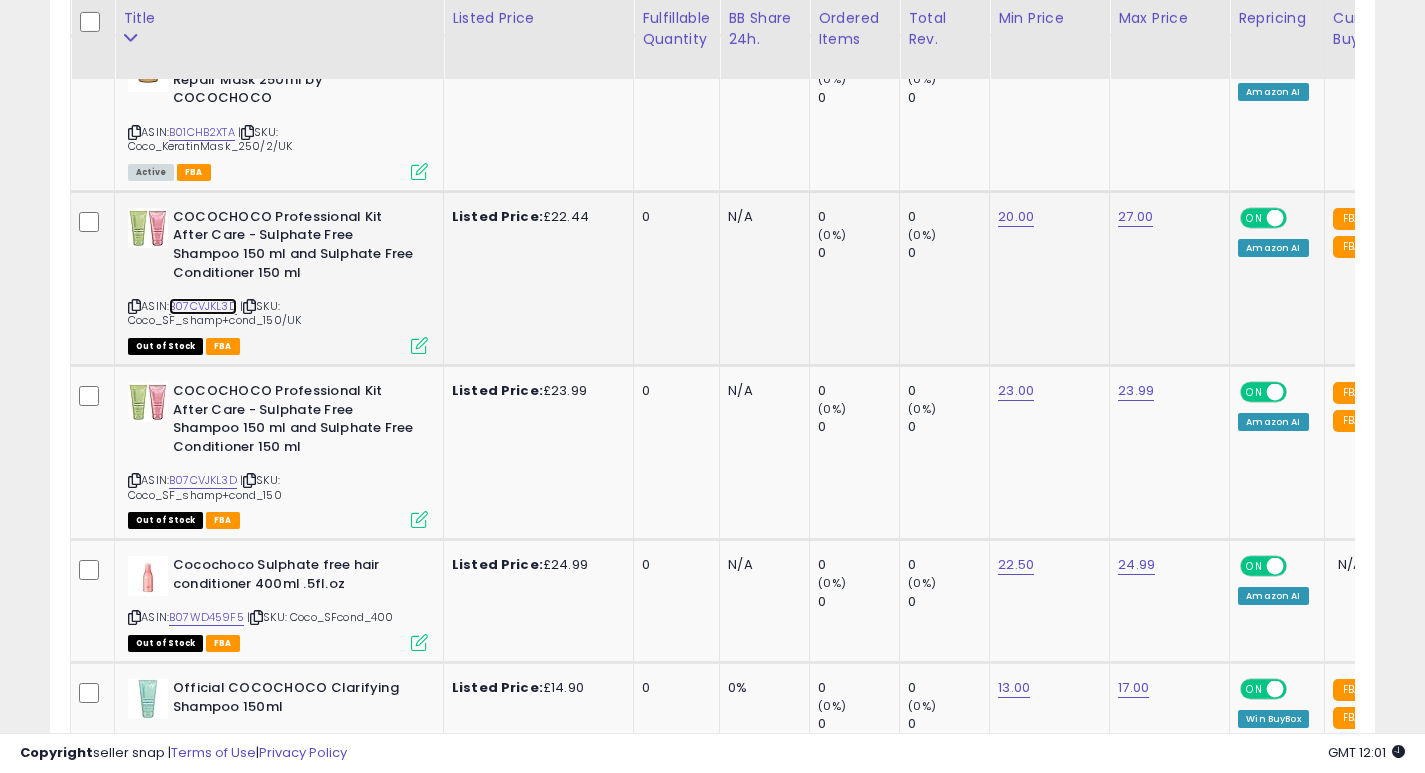click on "B07CVJKL3D" at bounding box center [203, 306] 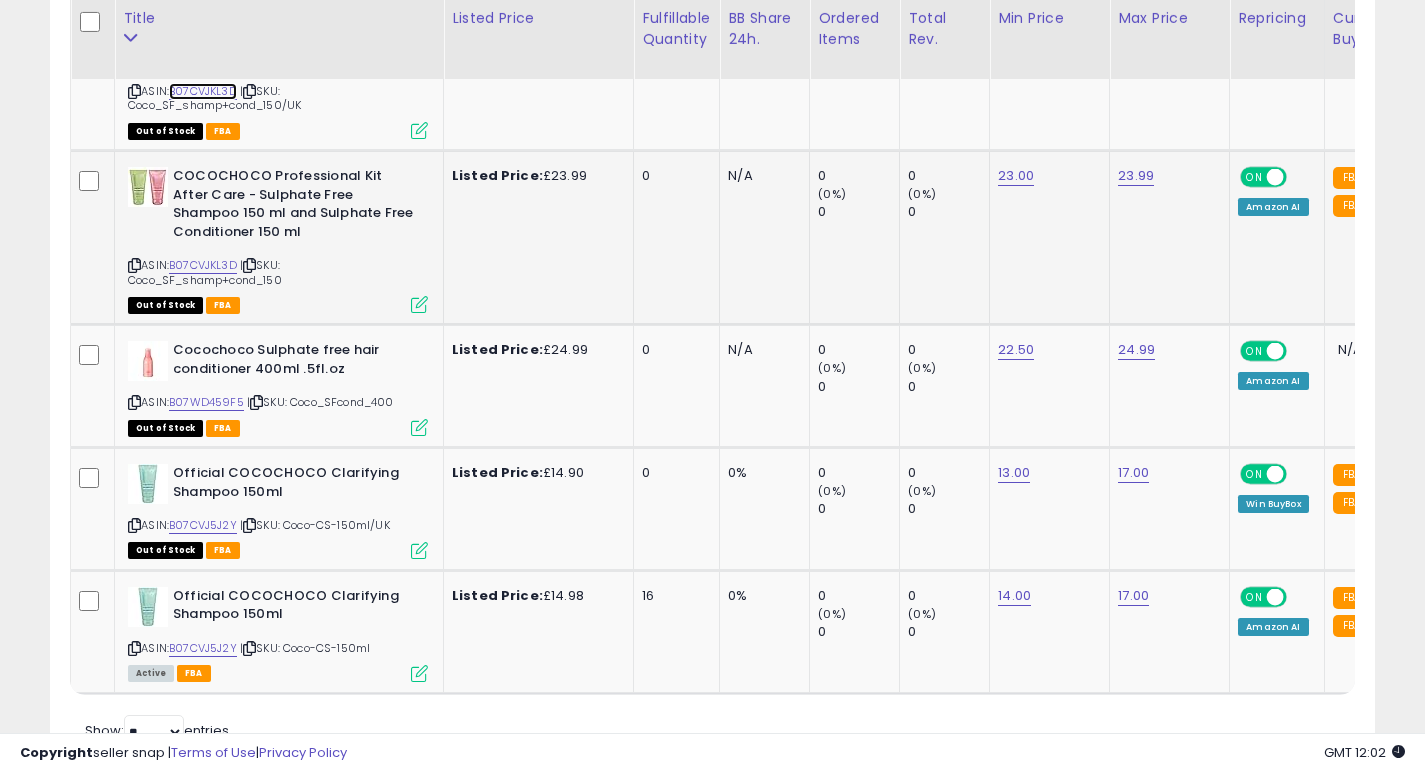 scroll, scrollTop: 4662, scrollLeft: 0, axis: vertical 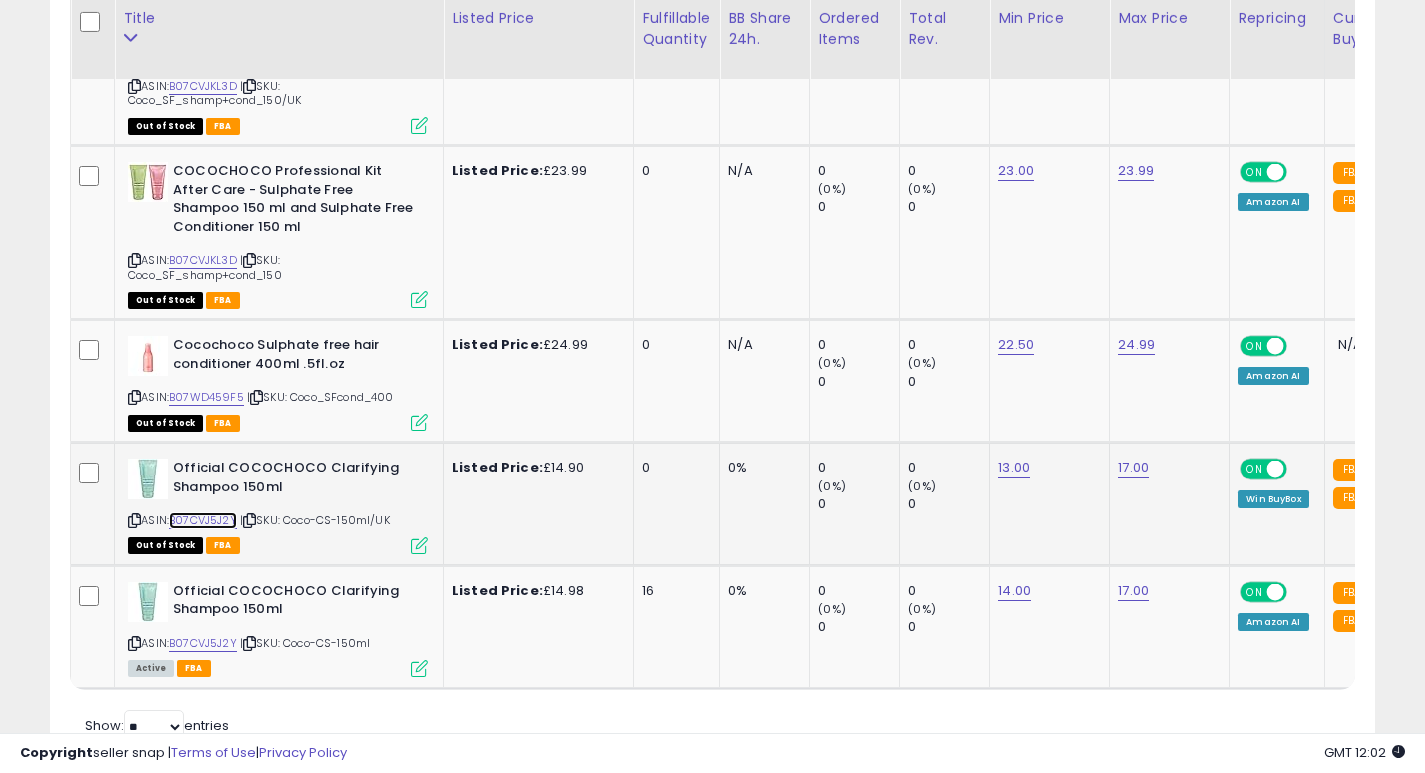click on "B07CVJ5J2Y" at bounding box center (203, 520) 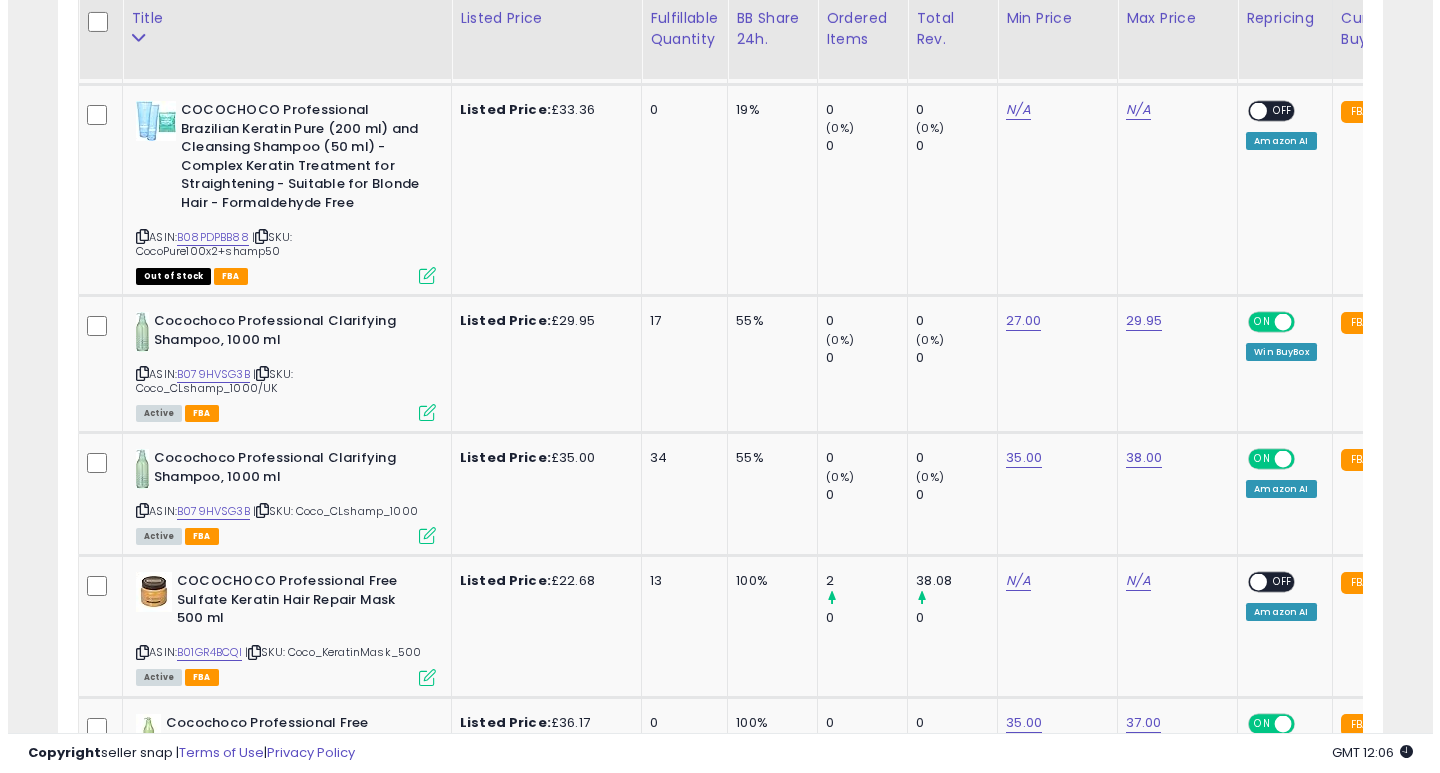 scroll, scrollTop: 383, scrollLeft: 0, axis: vertical 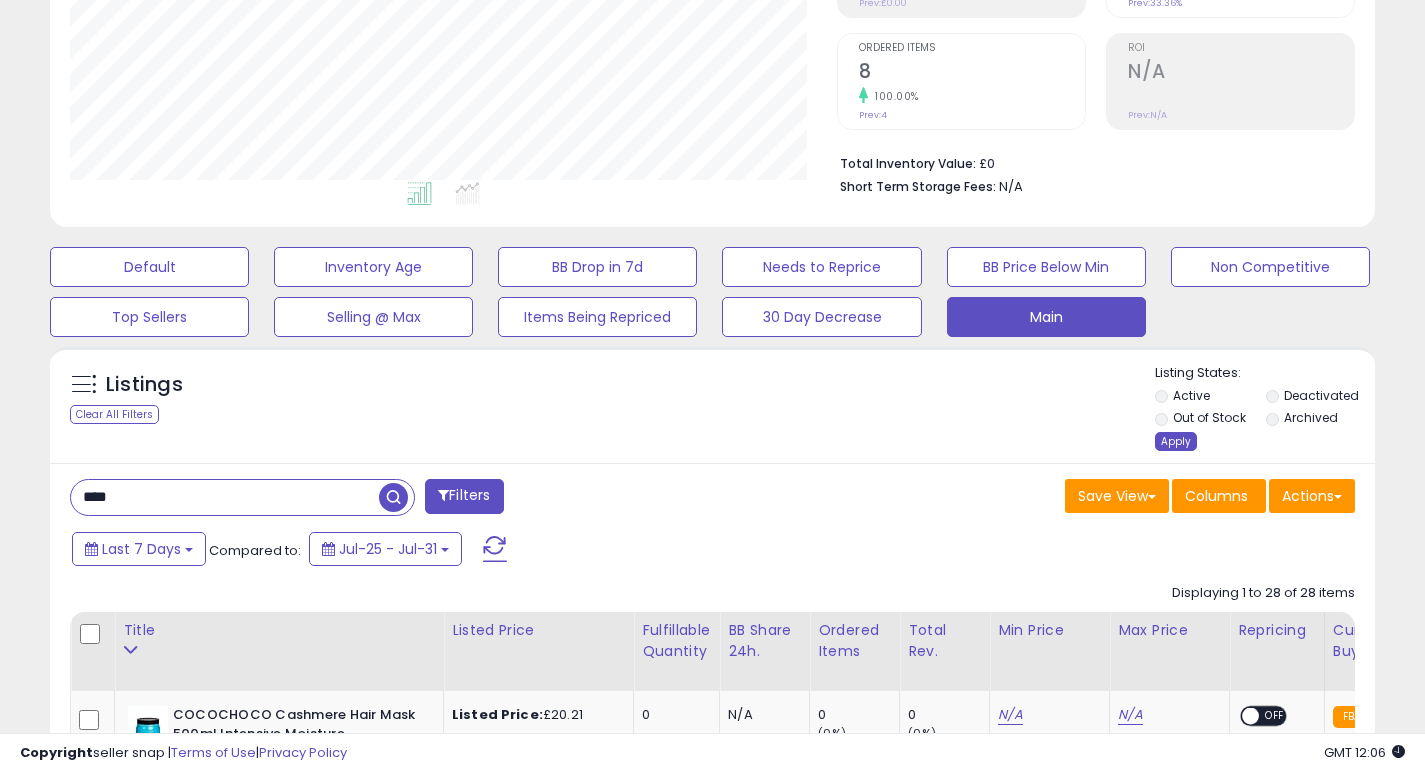click on "Apply" at bounding box center (1176, 441) 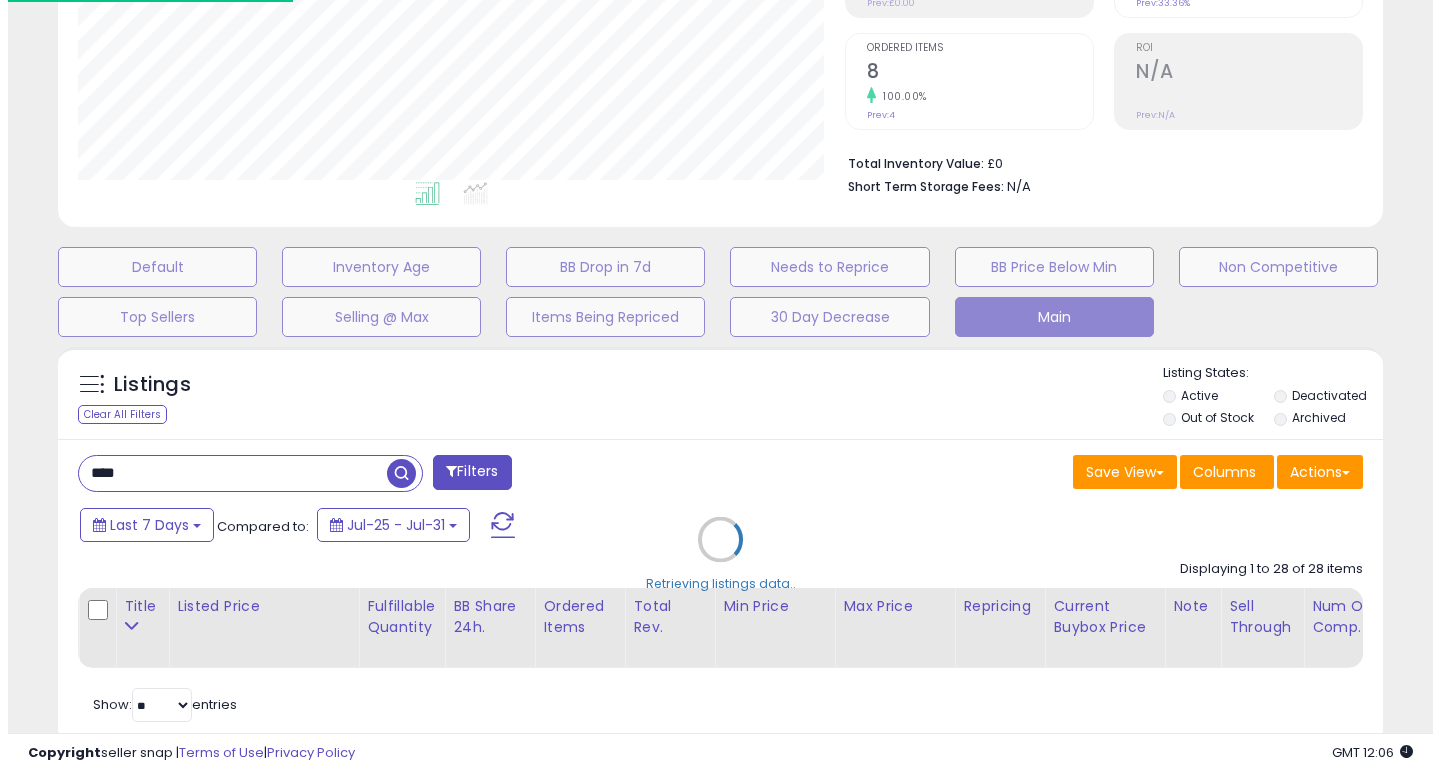 scroll, scrollTop: 999590, scrollLeft: 999224, axis: both 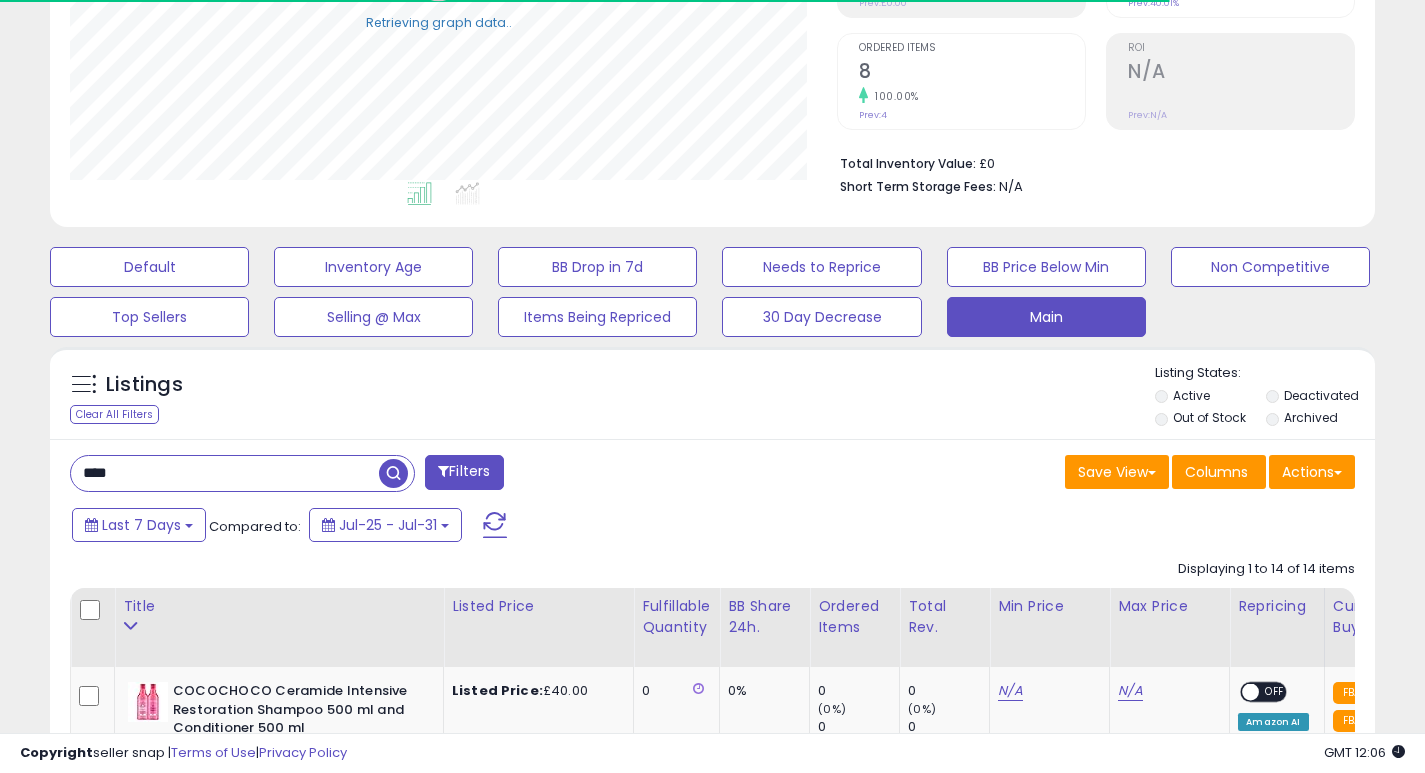 click on "****" at bounding box center (225, 473) 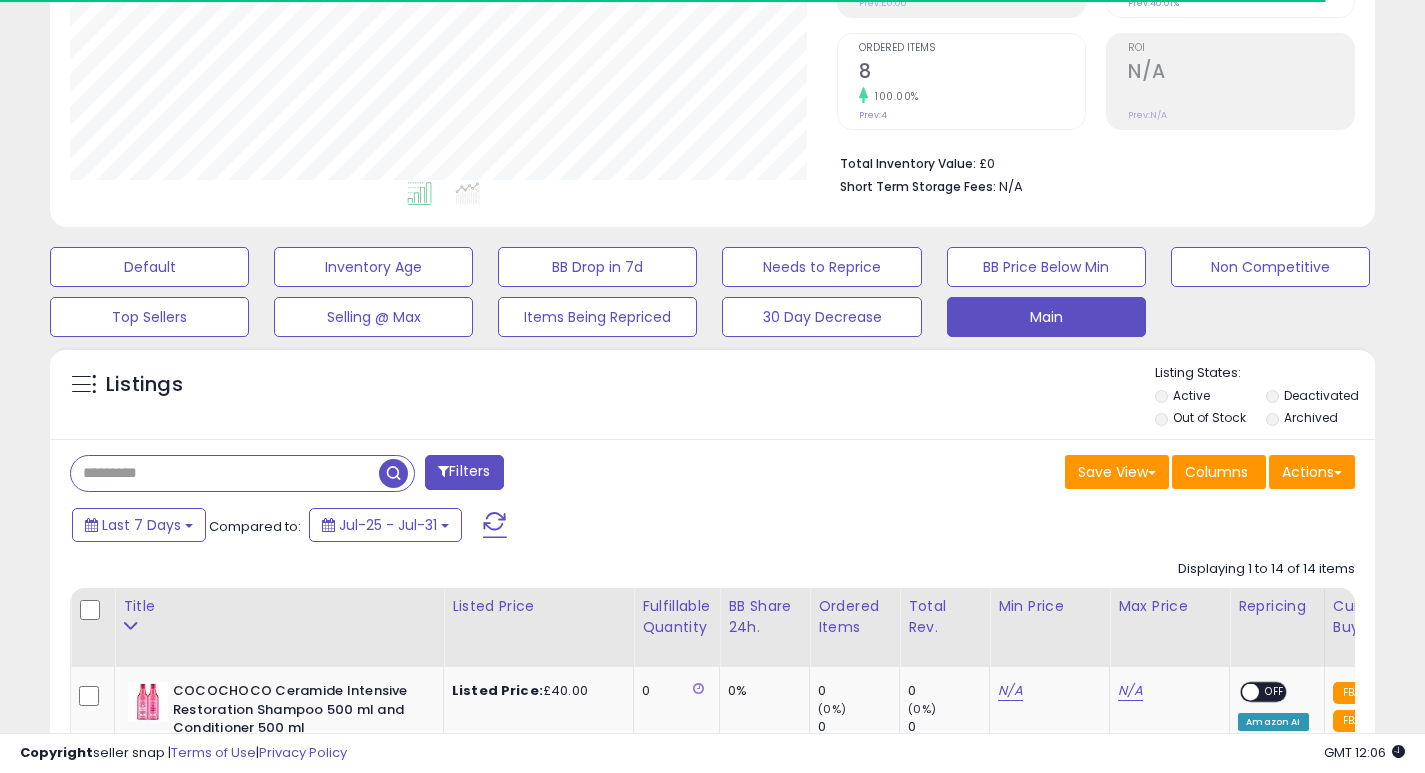 scroll, scrollTop: 999590, scrollLeft: 999233, axis: both 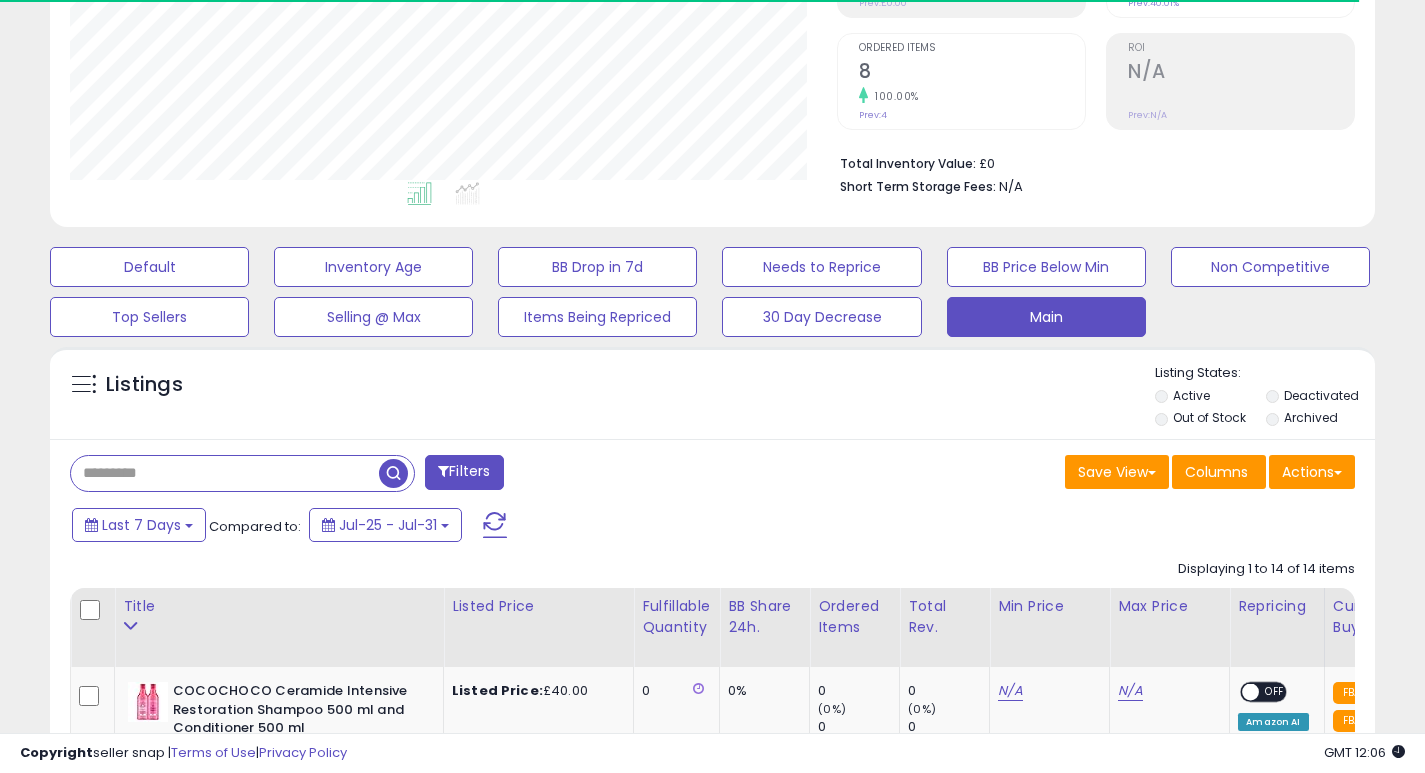 type 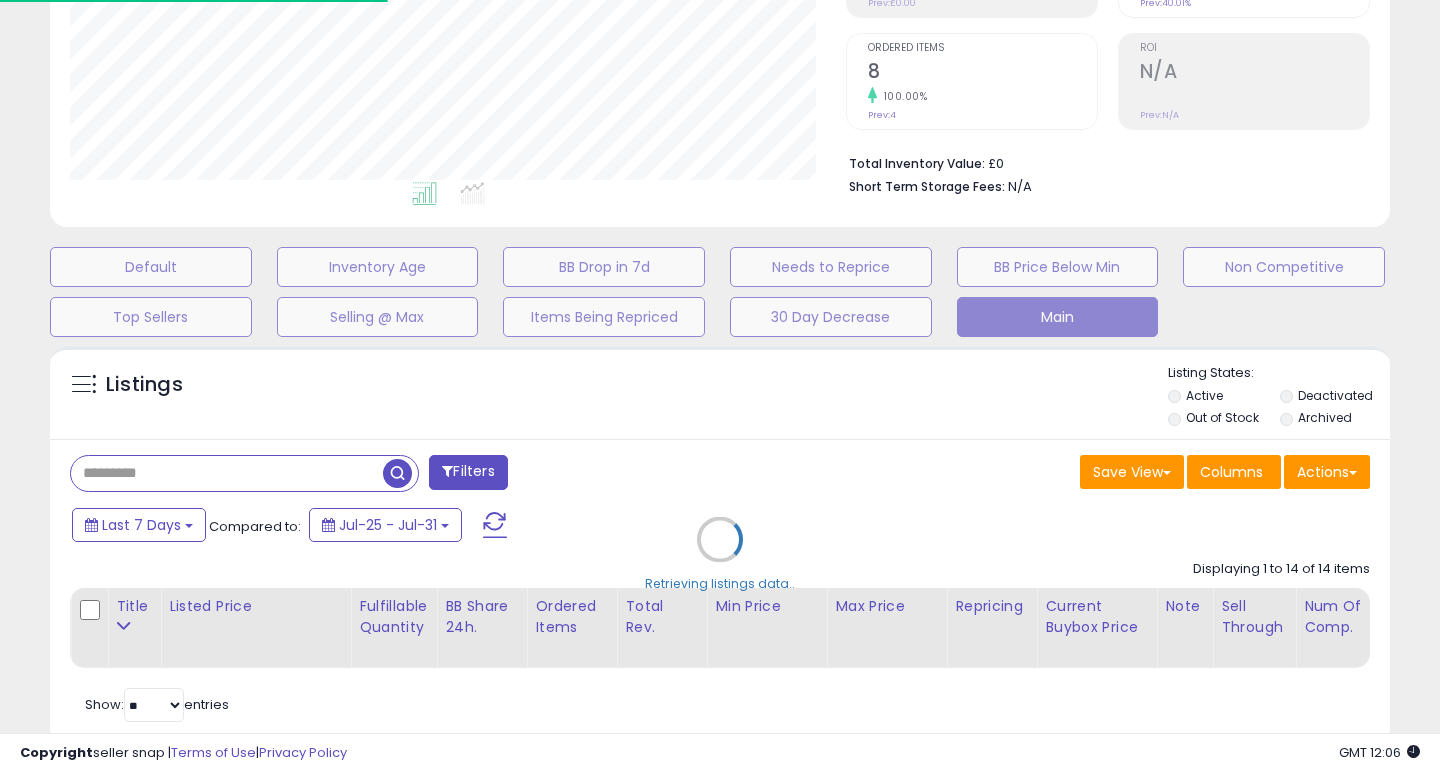 scroll, scrollTop: 999590, scrollLeft: 999224, axis: both 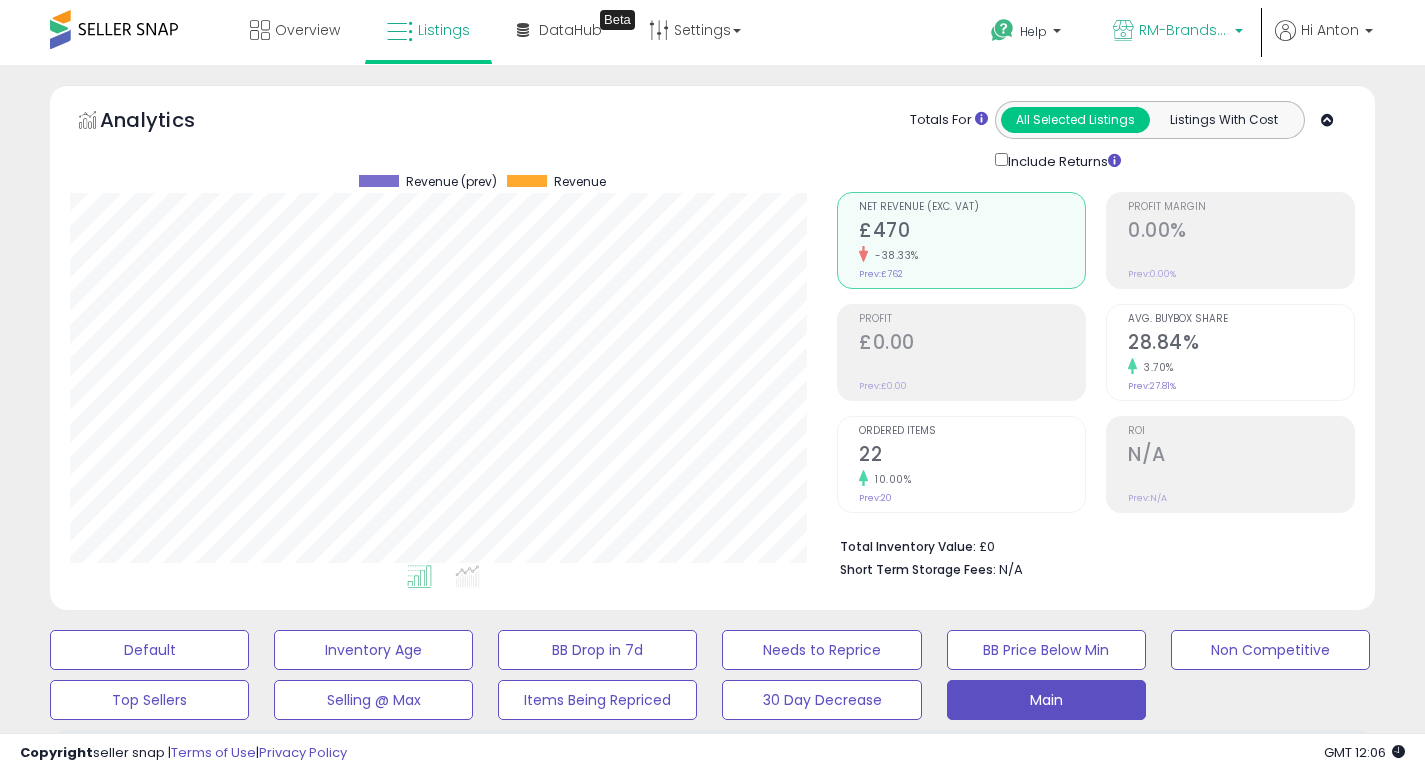 click on "RM-Brands (UK)" at bounding box center [1184, 30] 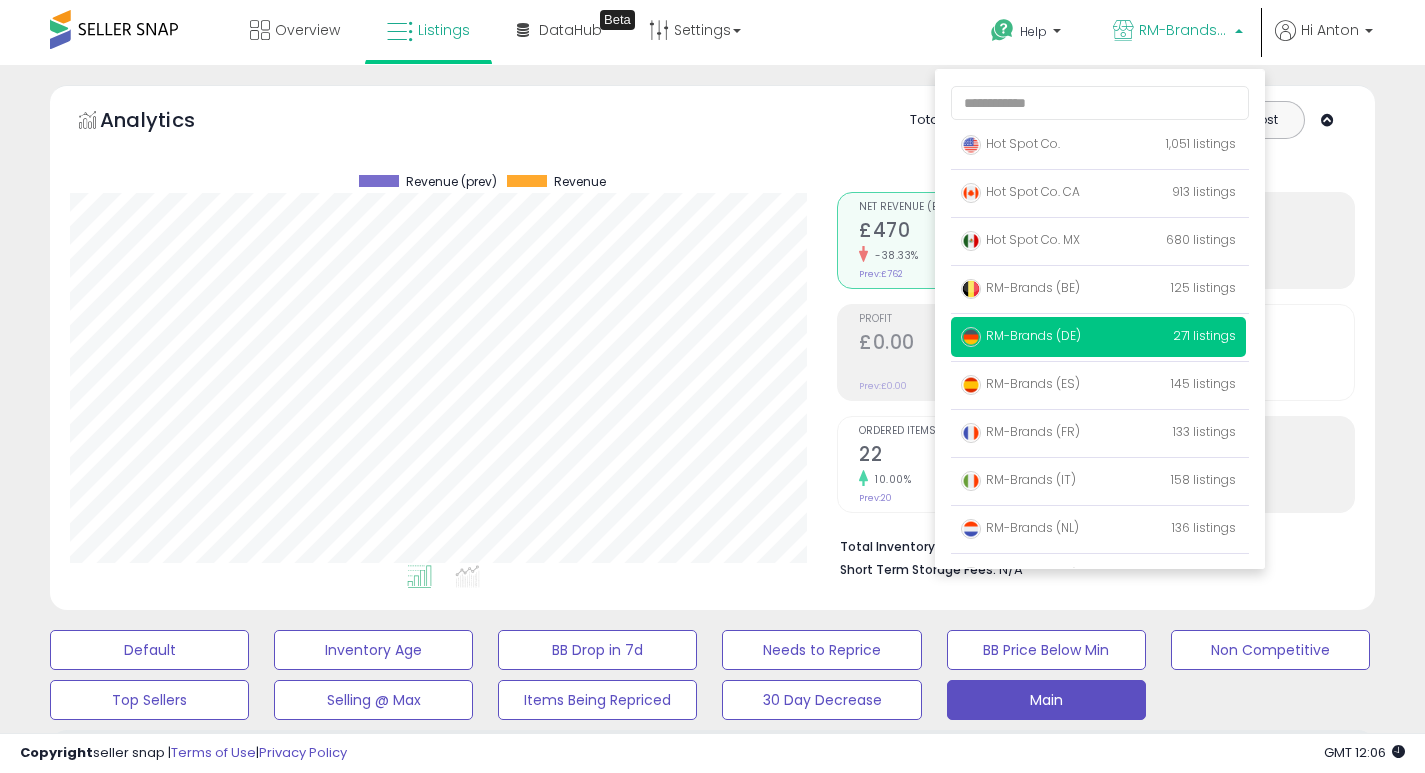 click on "RM-Brands (DE)" at bounding box center [1021, 335] 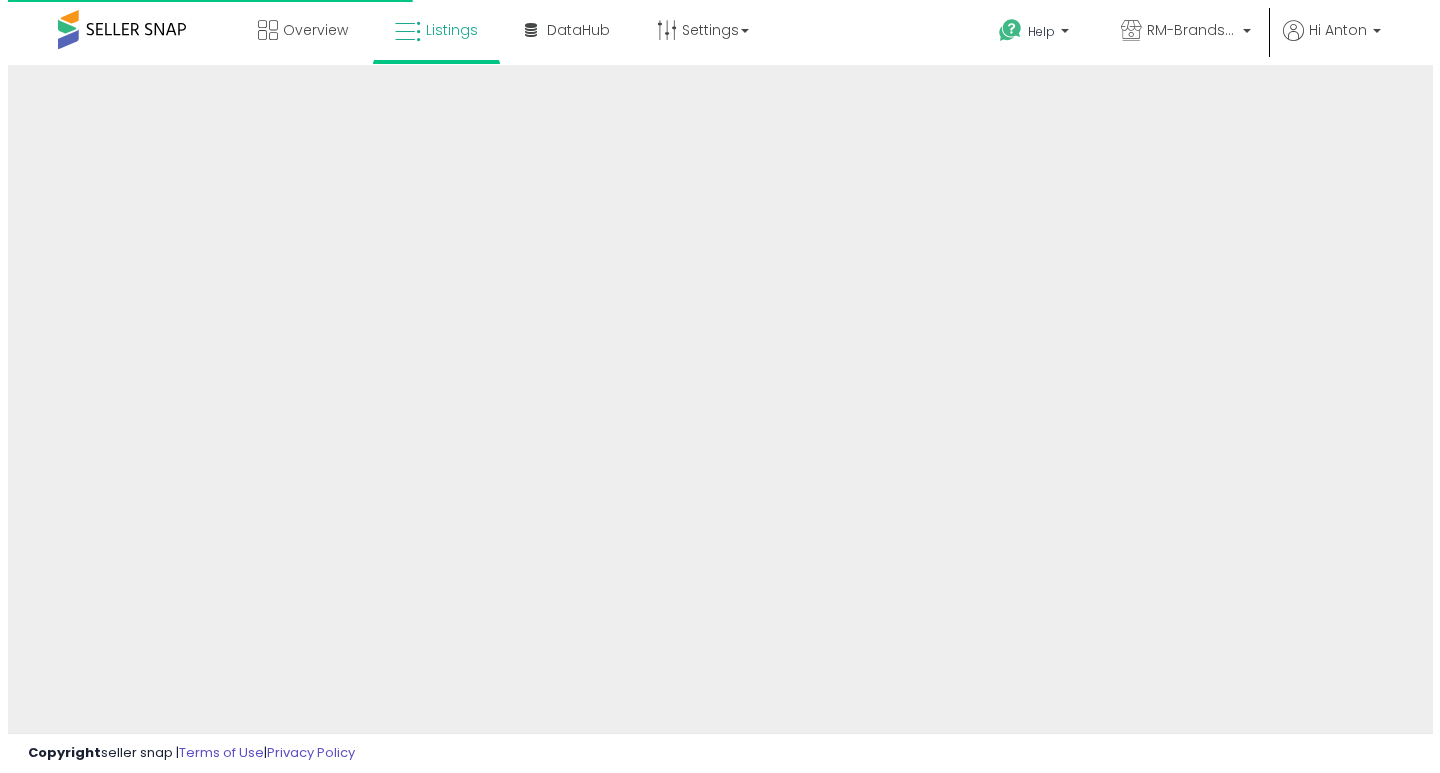 scroll, scrollTop: 0, scrollLeft: 0, axis: both 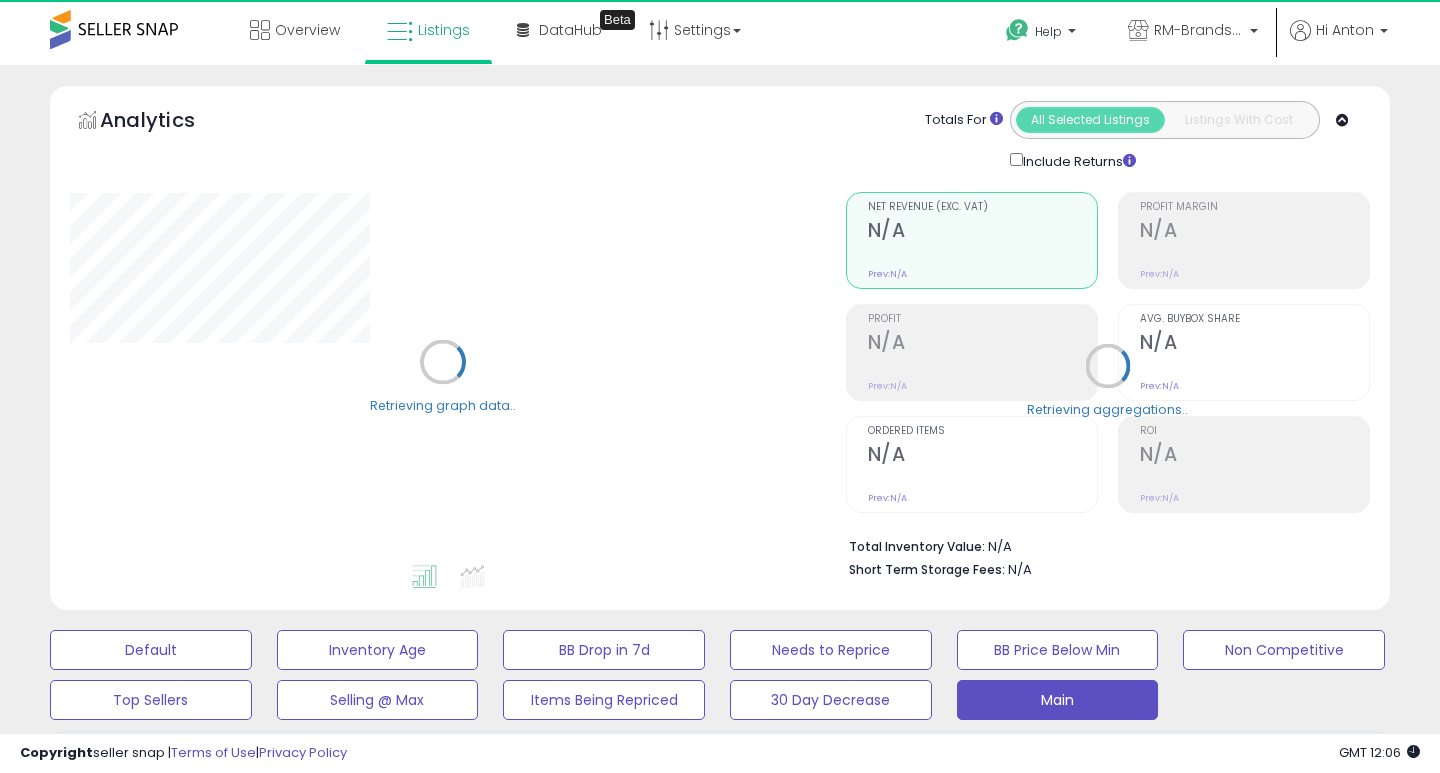 select on "**" 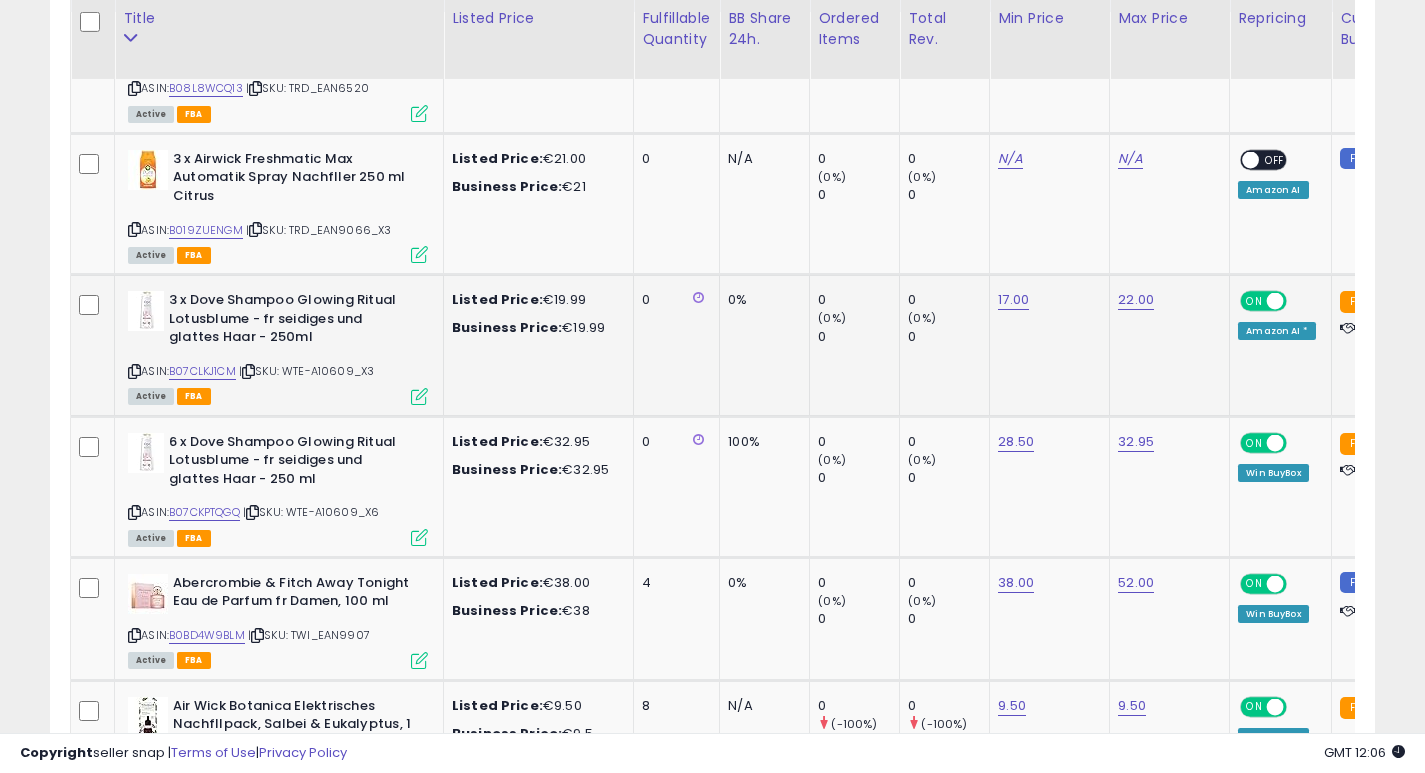 scroll, scrollTop: 1132, scrollLeft: 0, axis: vertical 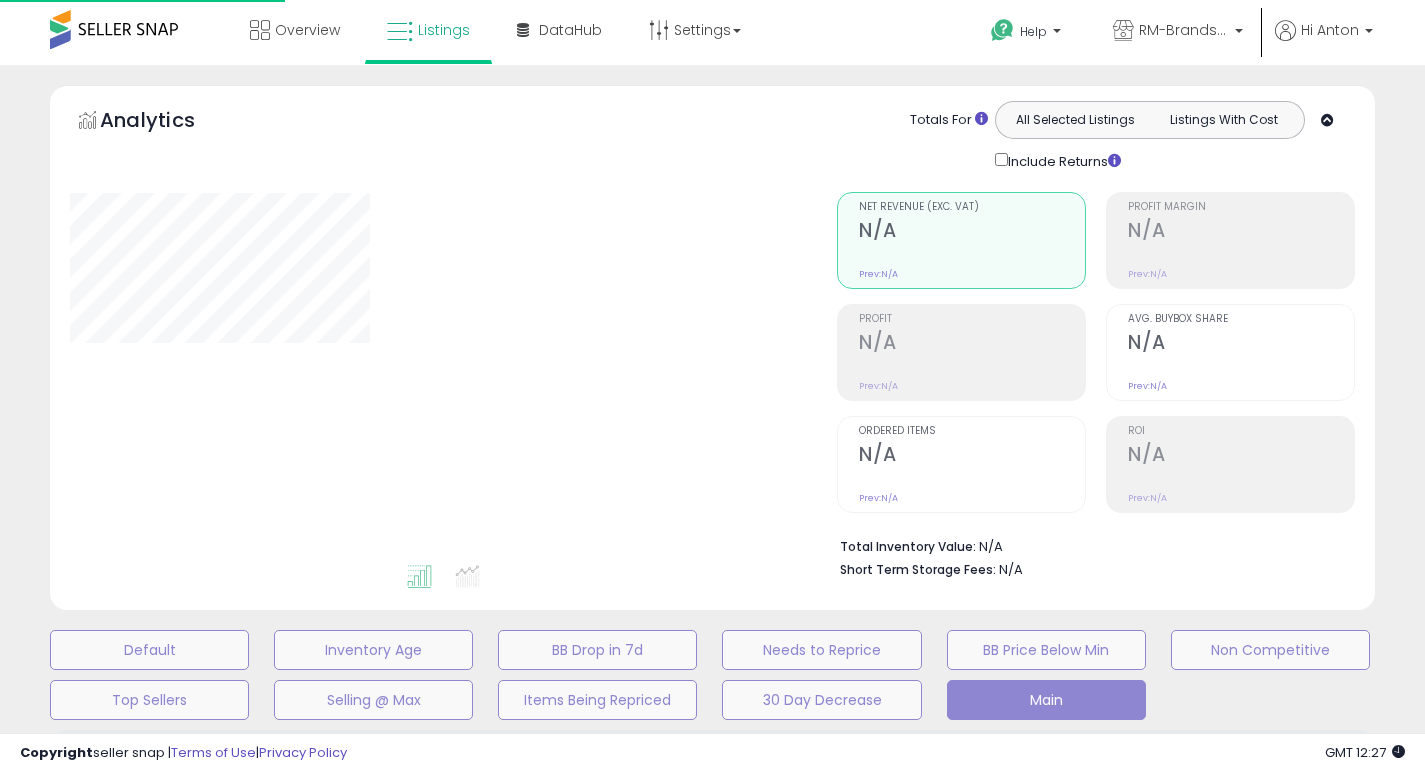 select on "**" 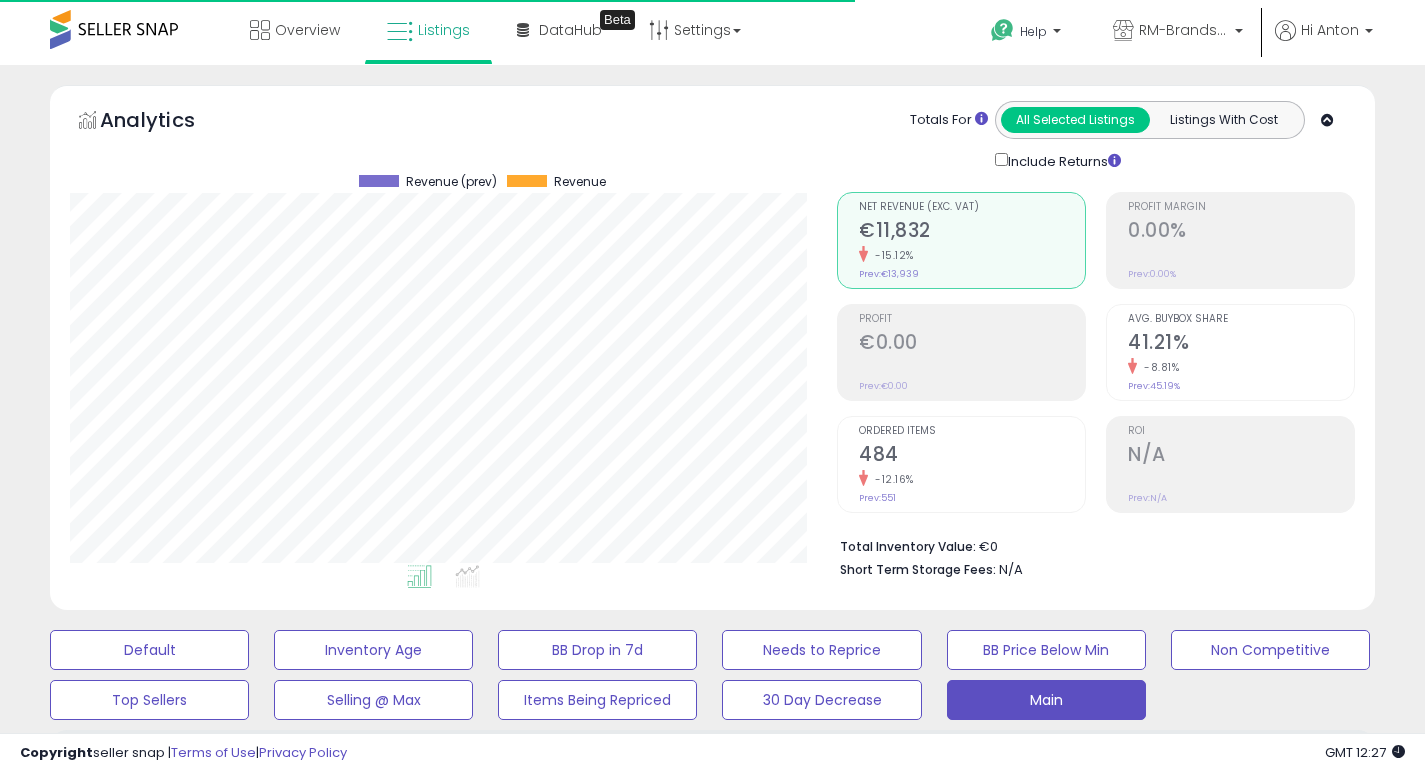 scroll, scrollTop: 0, scrollLeft: 0, axis: both 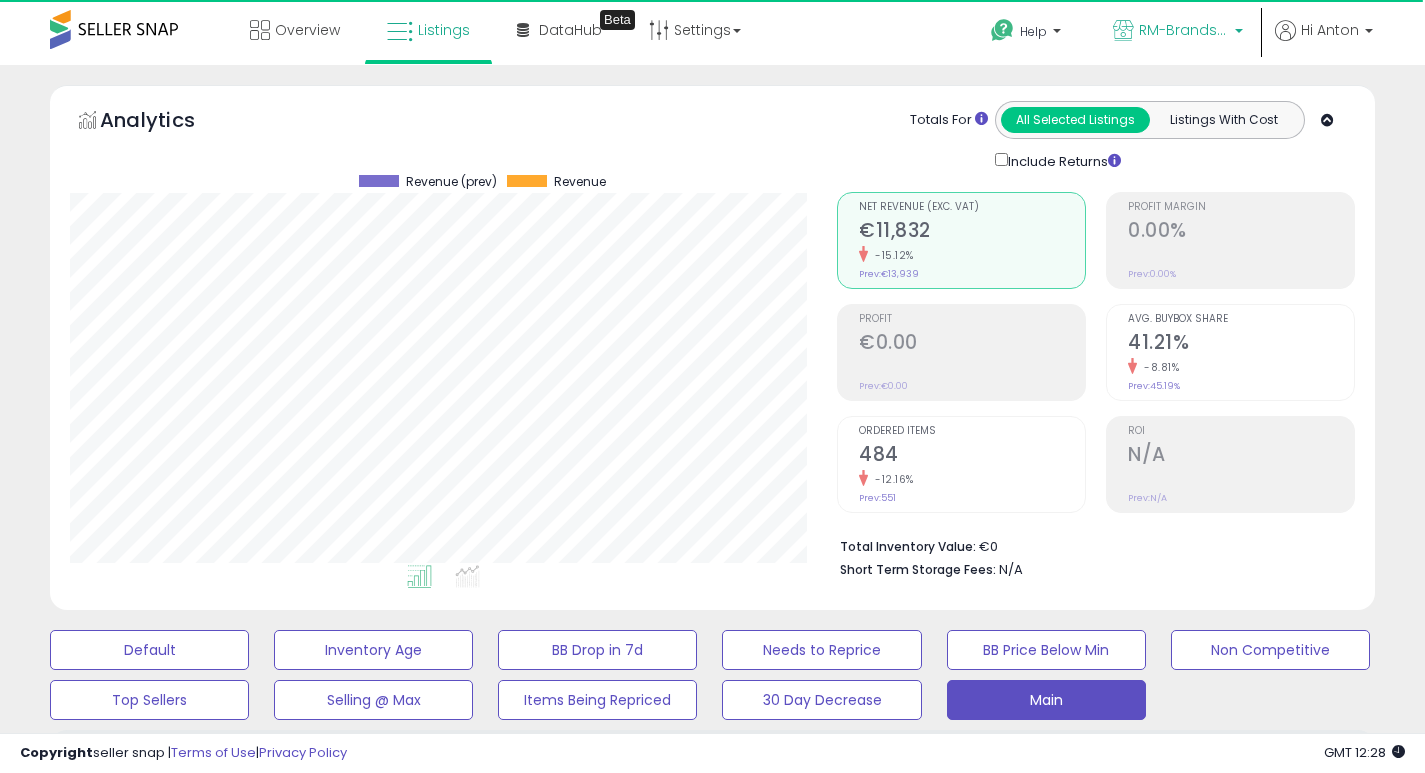 click on "RM-Brands (DE)" at bounding box center (1184, 30) 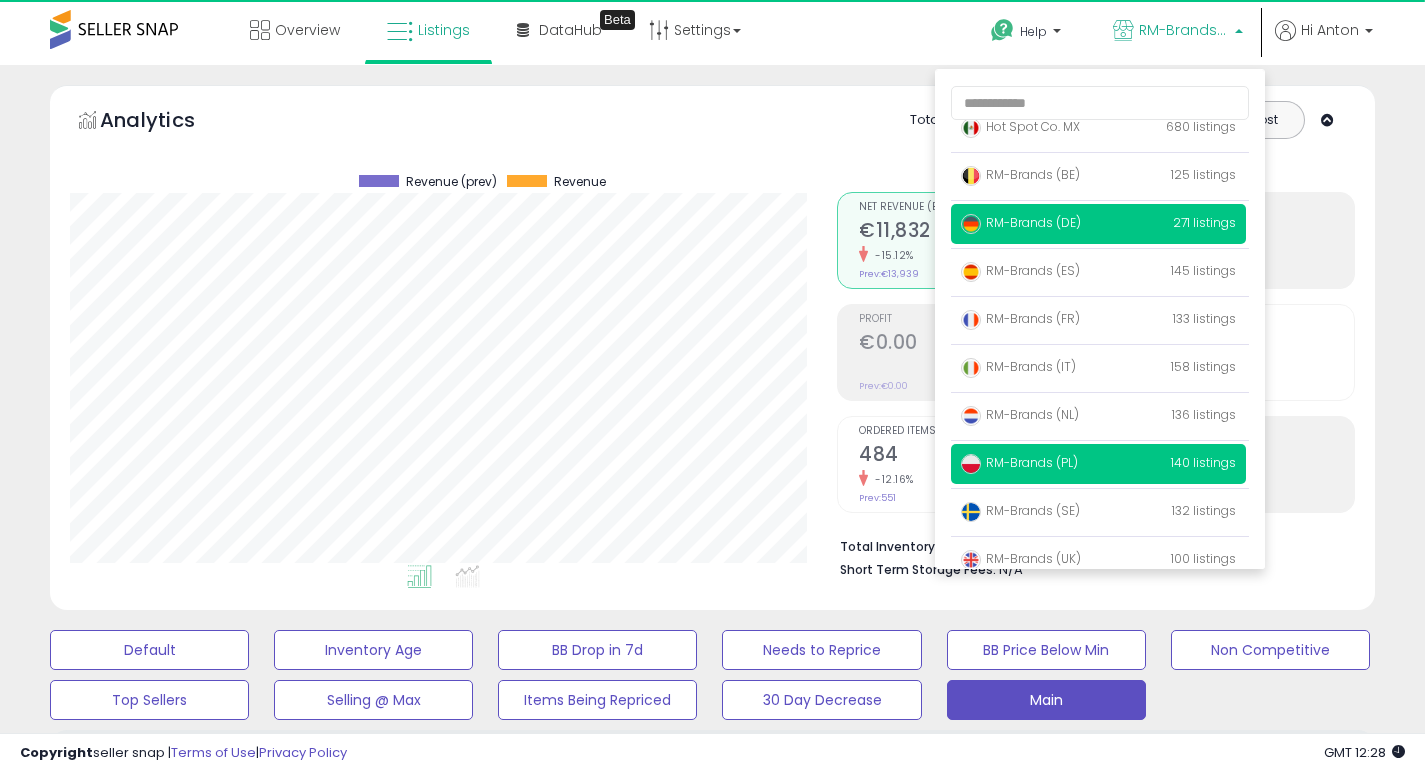scroll, scrollTop: 130, scrollLeft: 0, axis: vertical 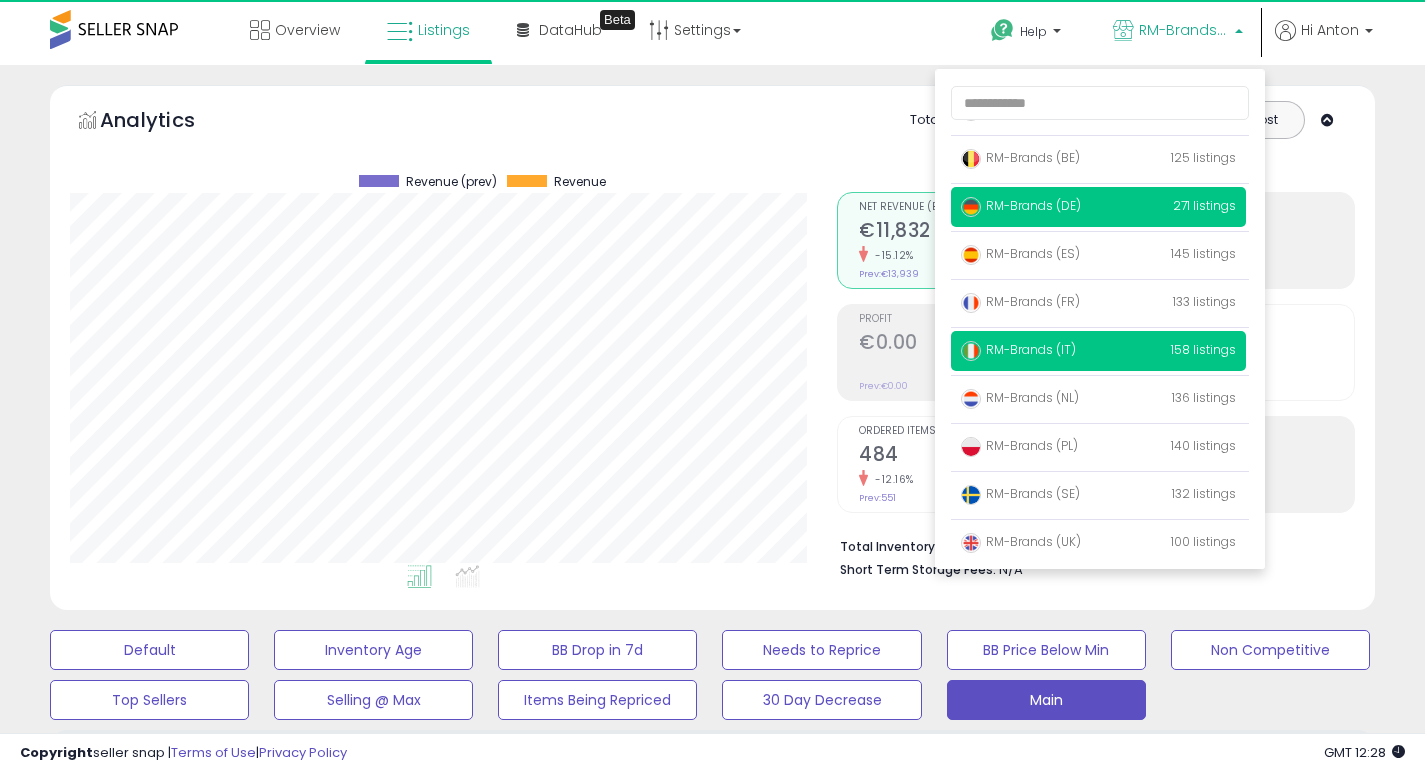 click on "RM-Brands (IT)" at bounding box center [1018, 349] 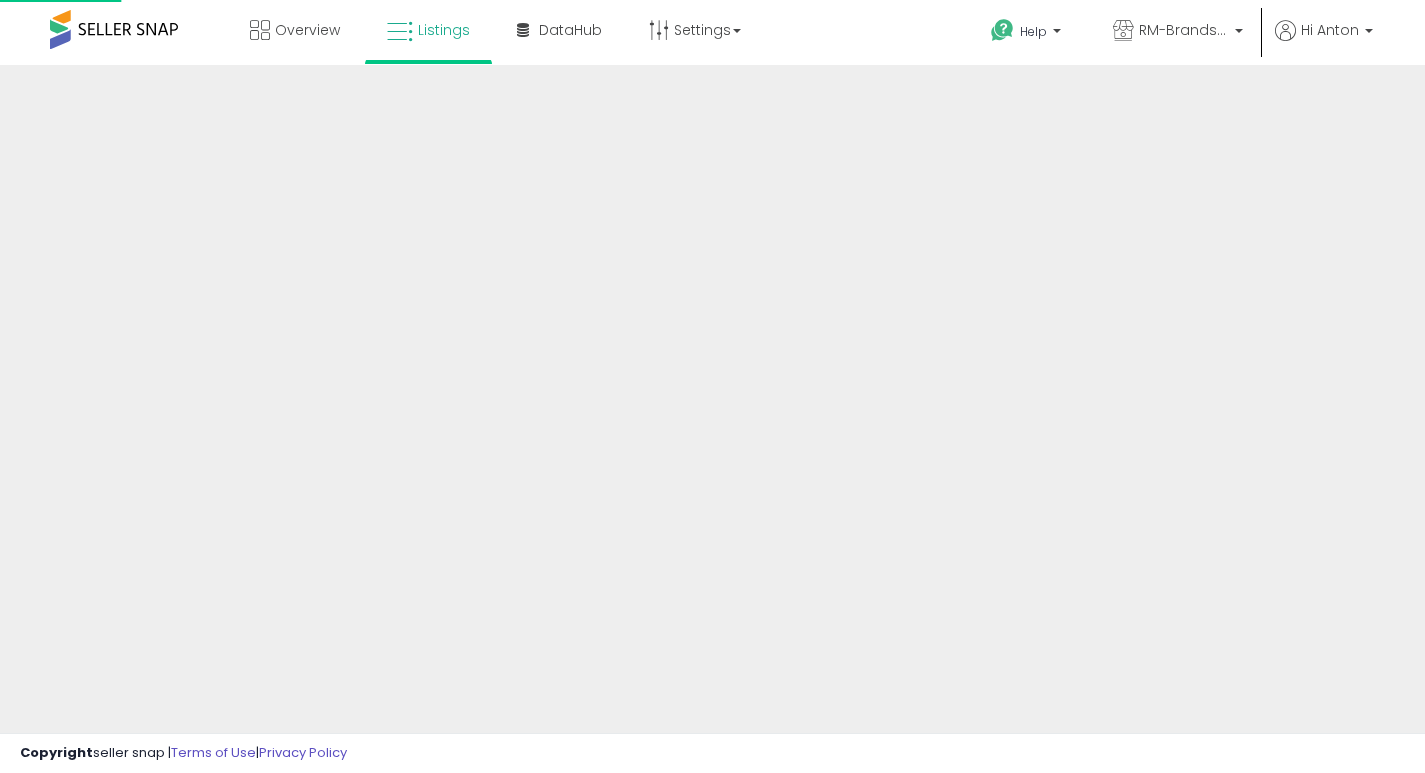 scroll, scrollTop: 0, scrollLeft: 0, axis: both 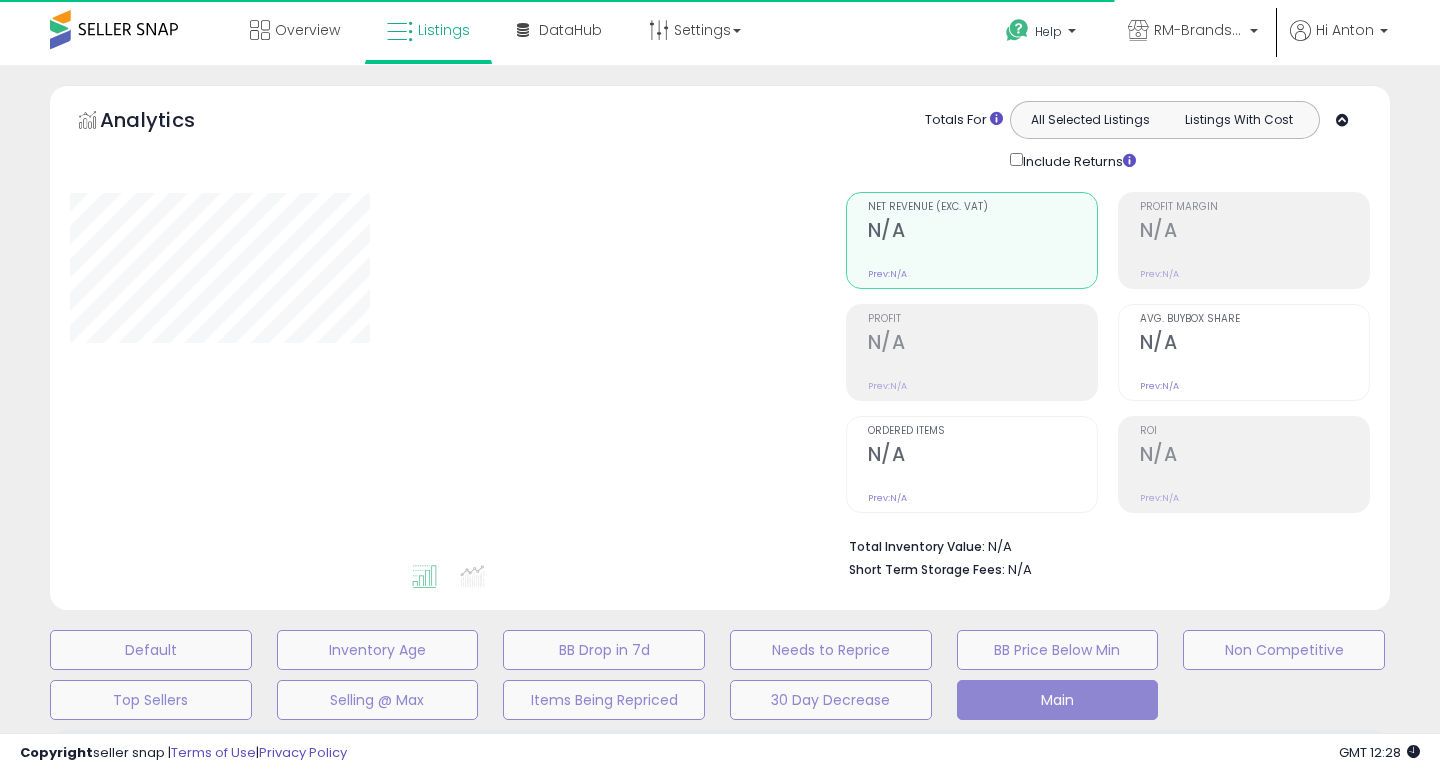 select on "**" 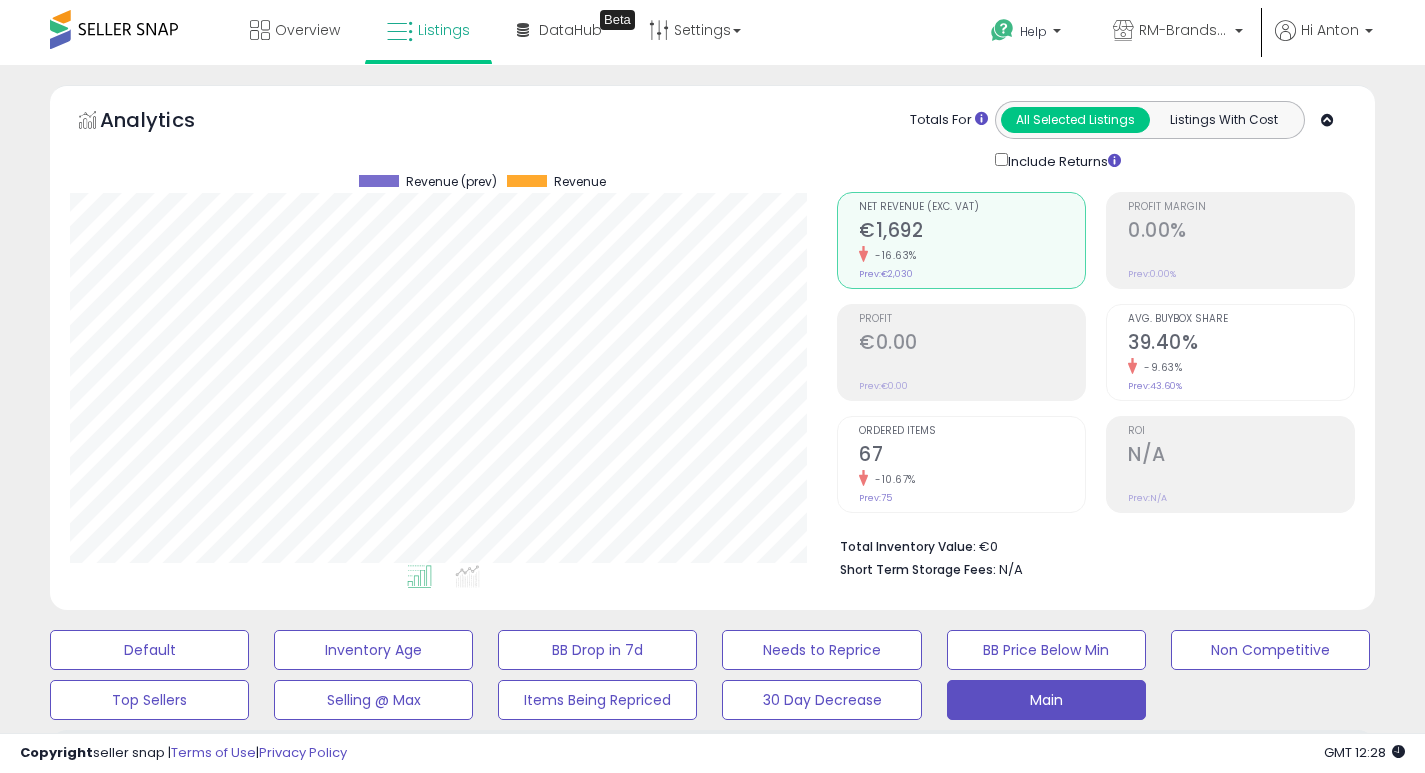 scroll, scrollTop: 113, scrollLeft: 0, axis: vertical 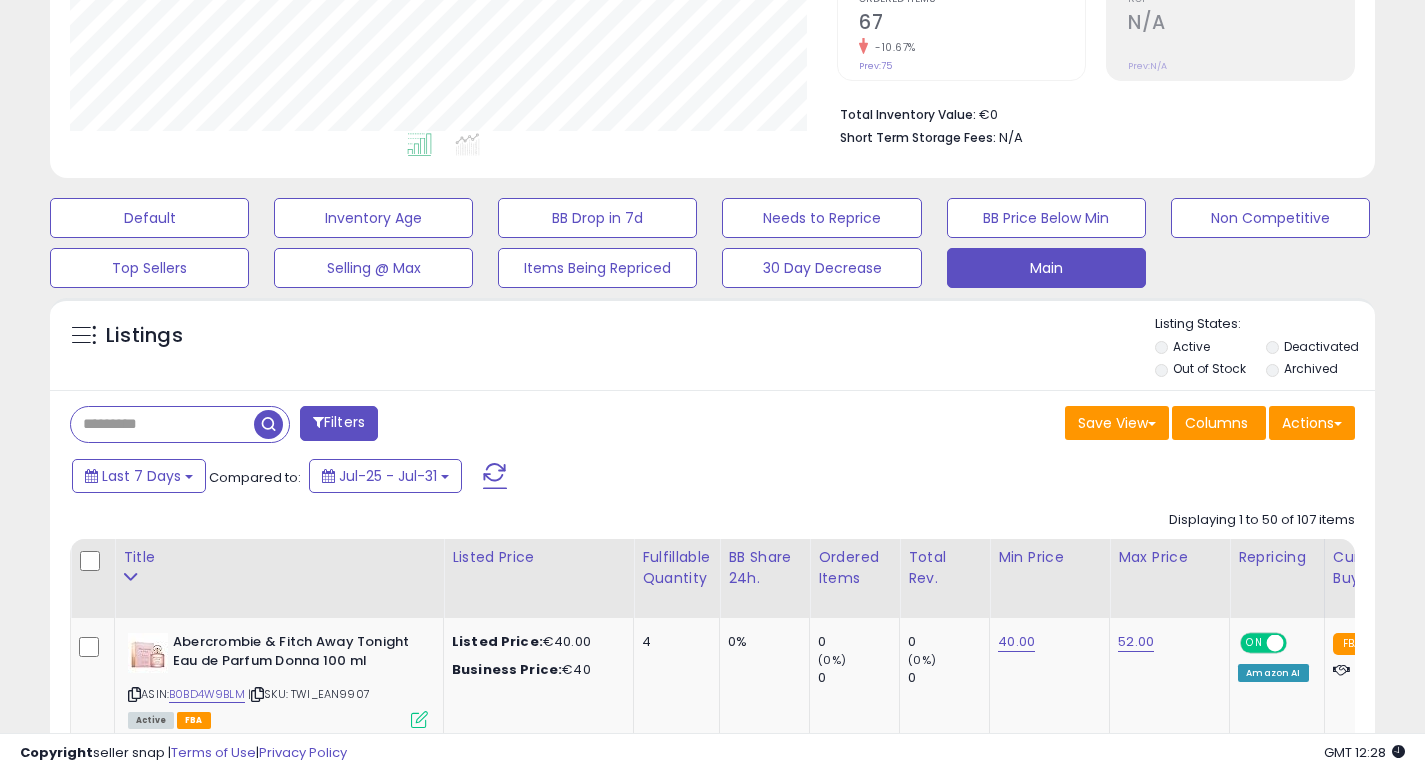 click at bounding box center [162, 424] 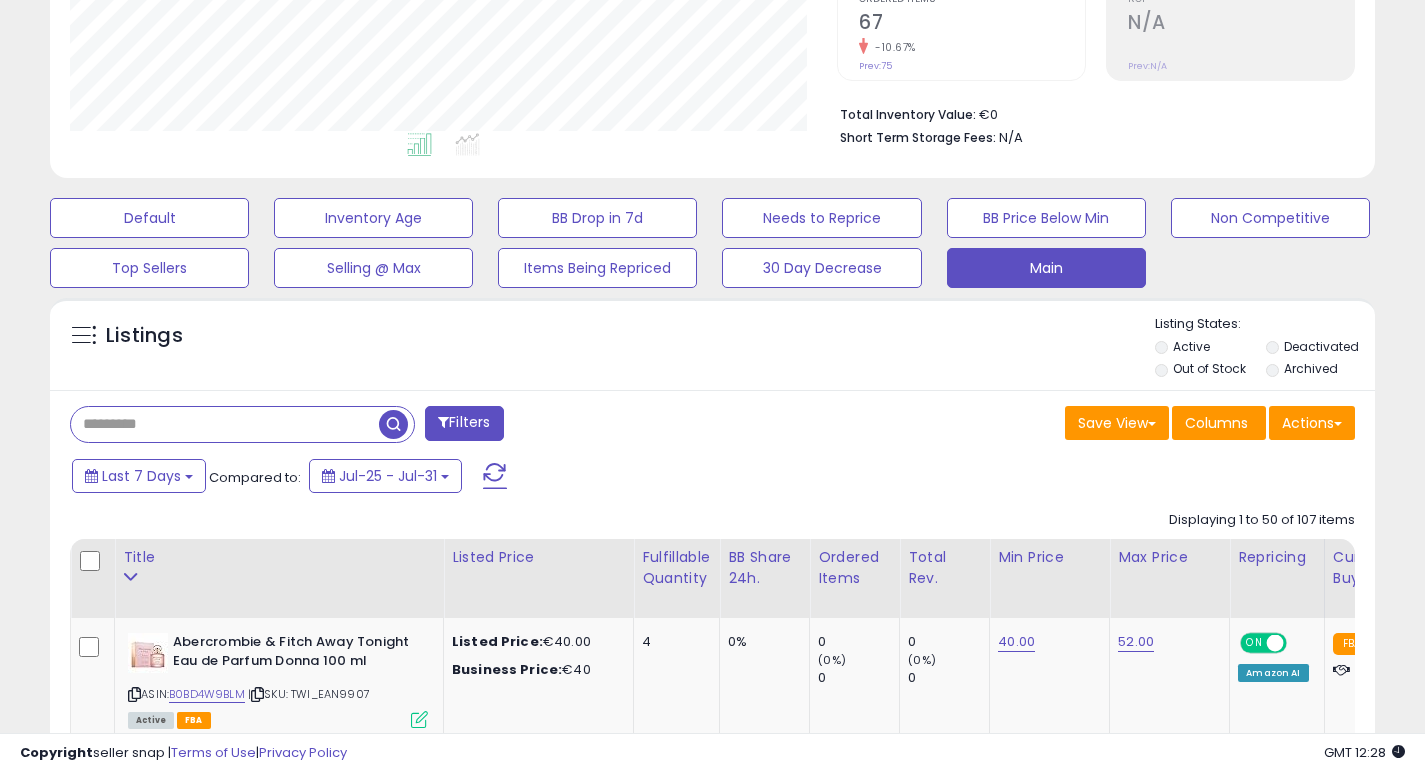 type on "***" 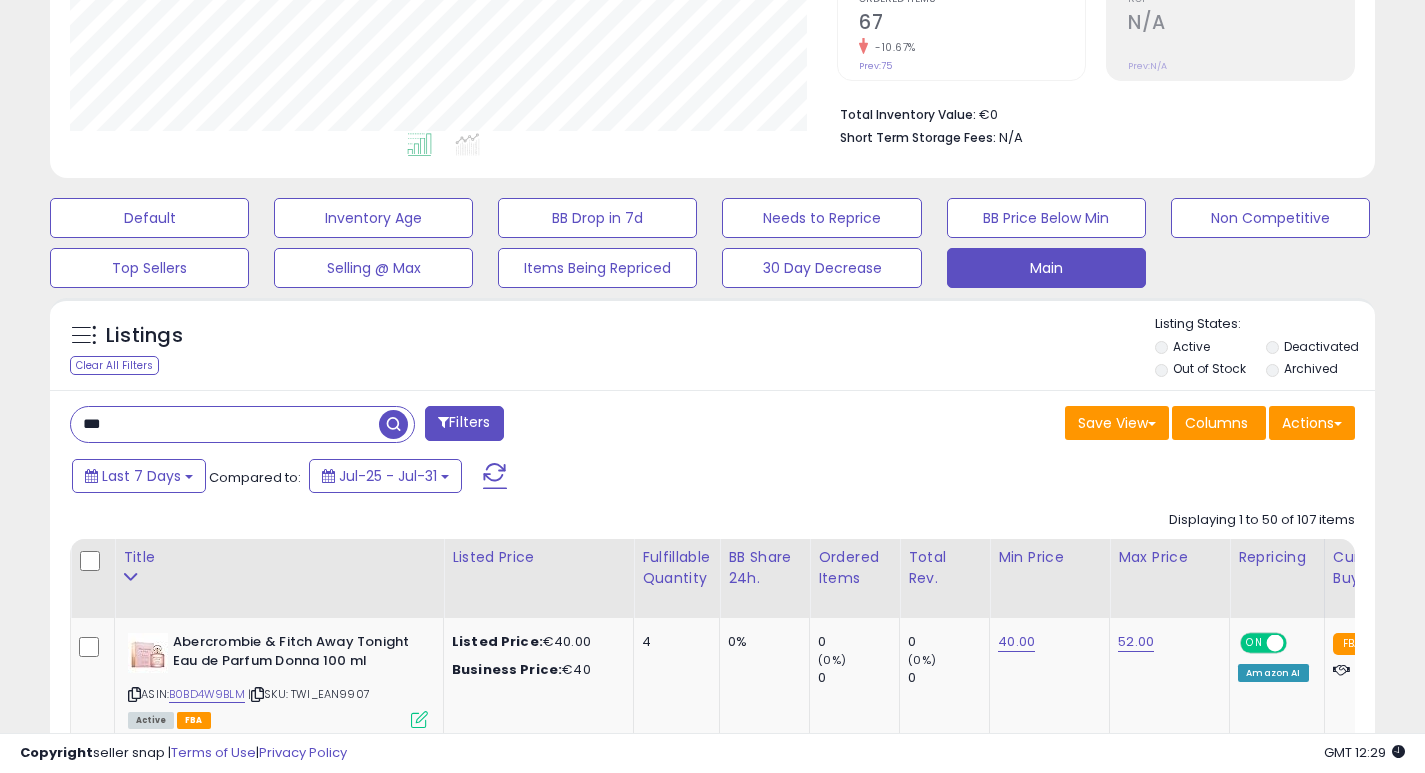 click at bounding box center (393, 424) 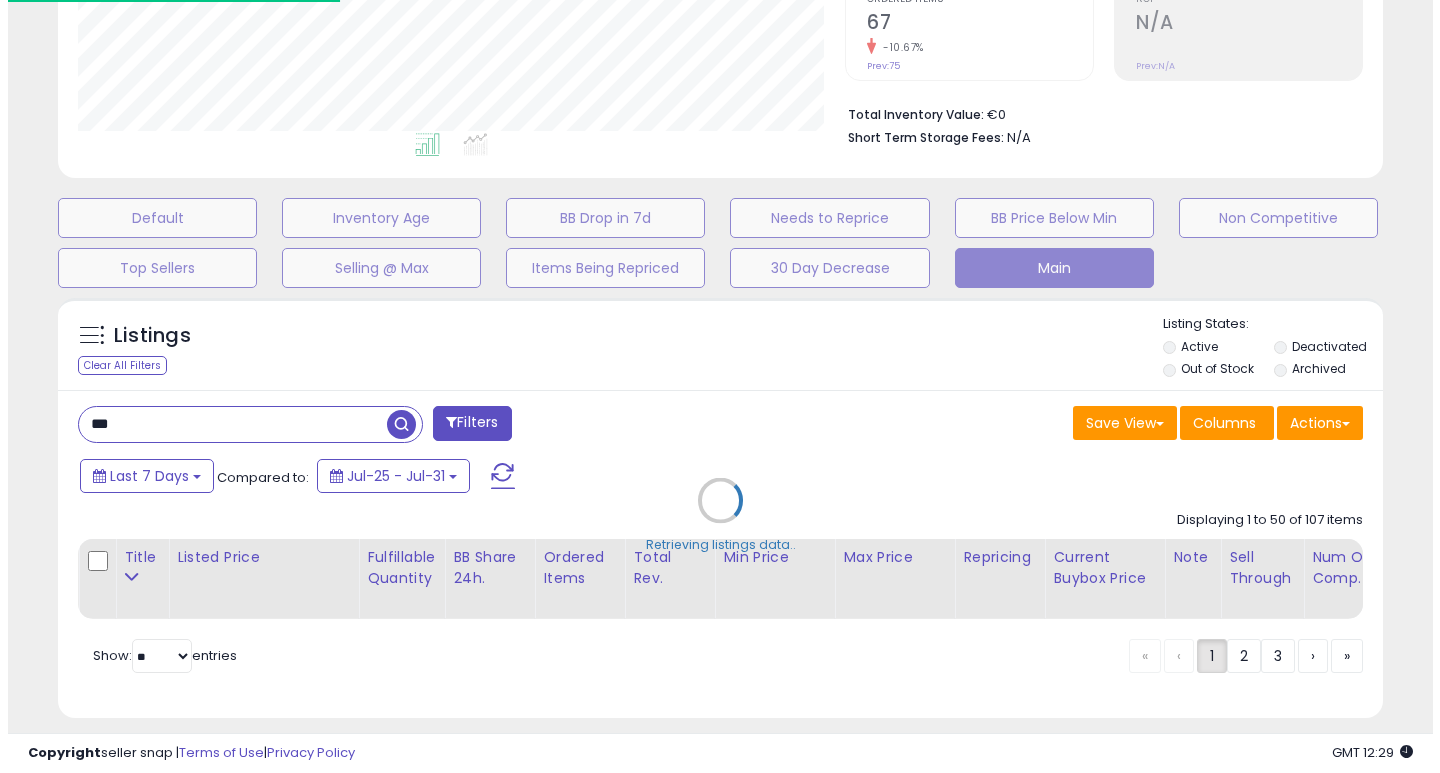 scroll, scrollTop: 999590, scrollLeft: 999224, axis: both 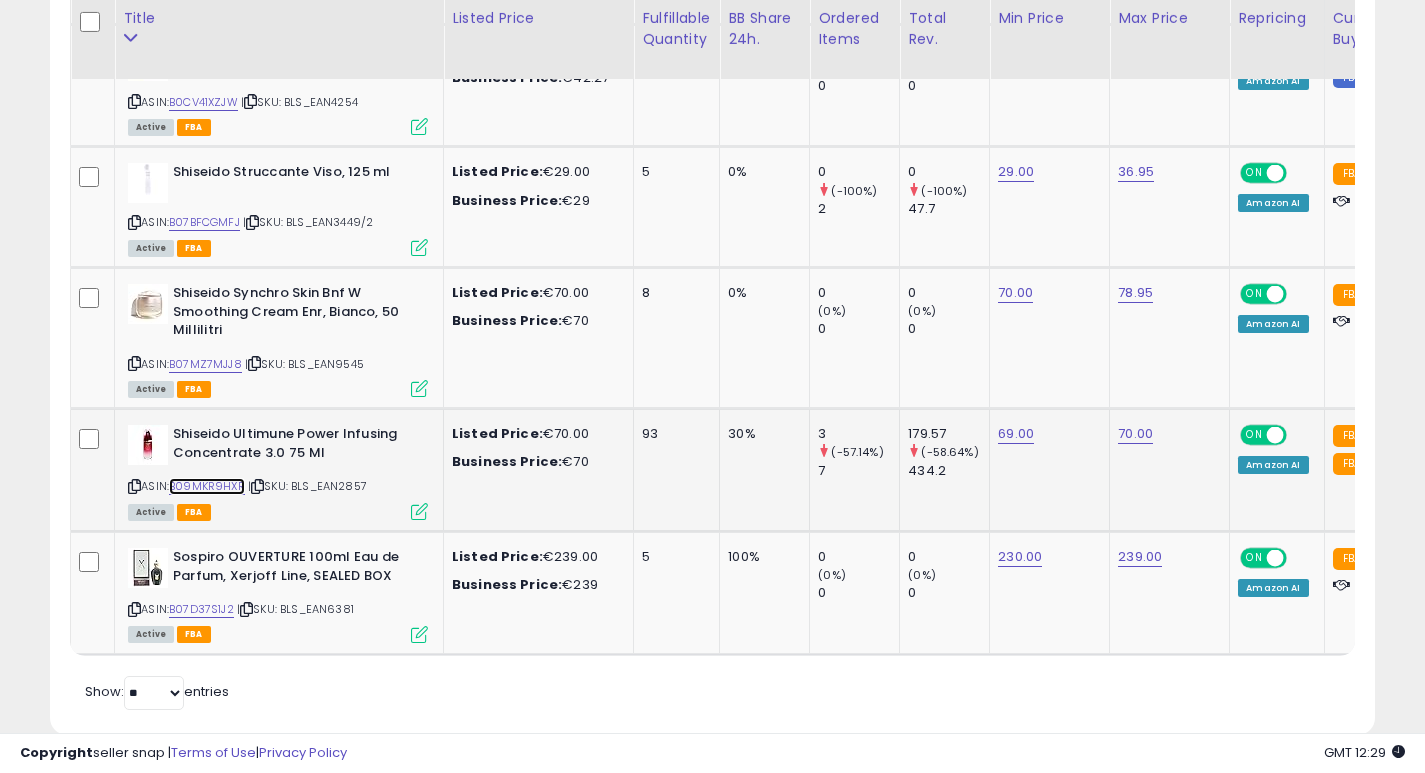 click on "B09MKR9HXR" at bounding box center [207, 486] 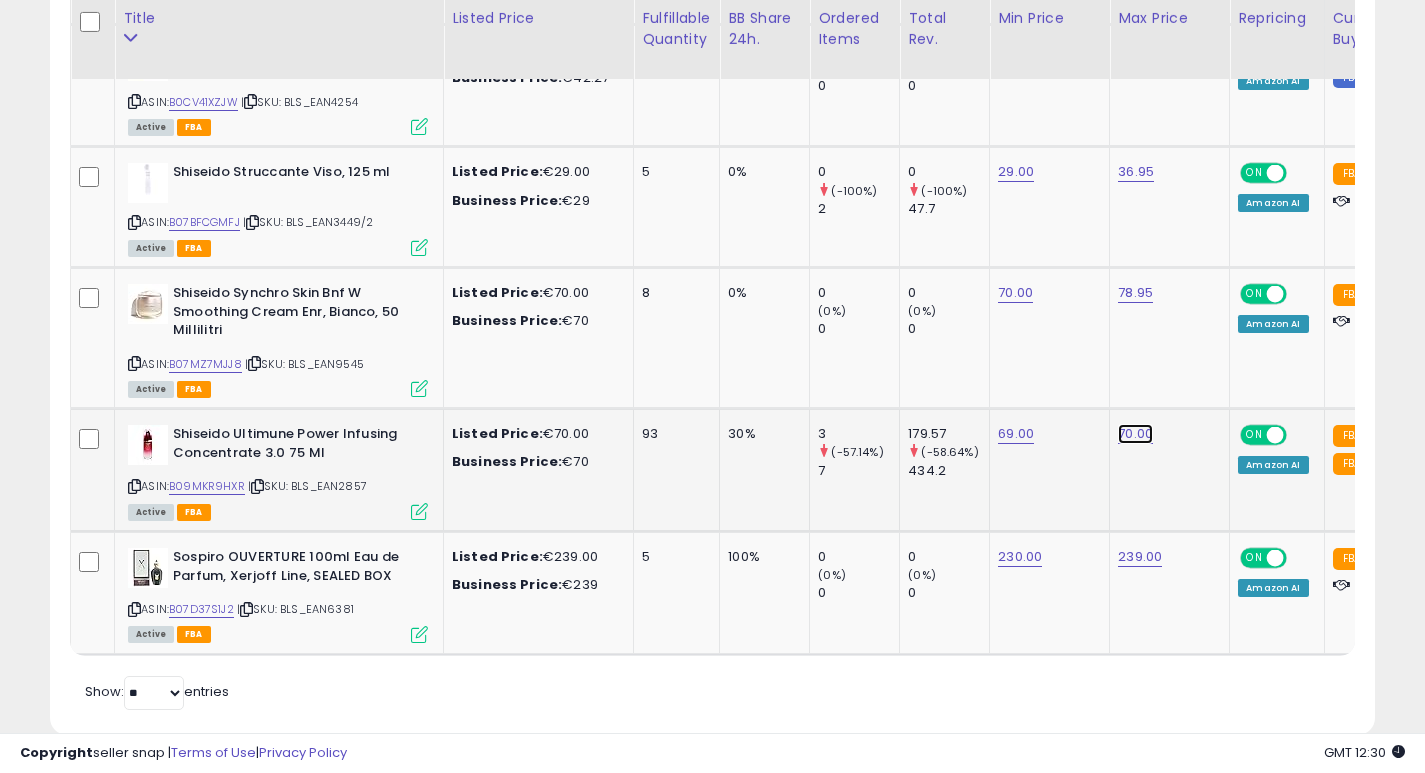 click on "70.00" at bounding box center (1136, -824) 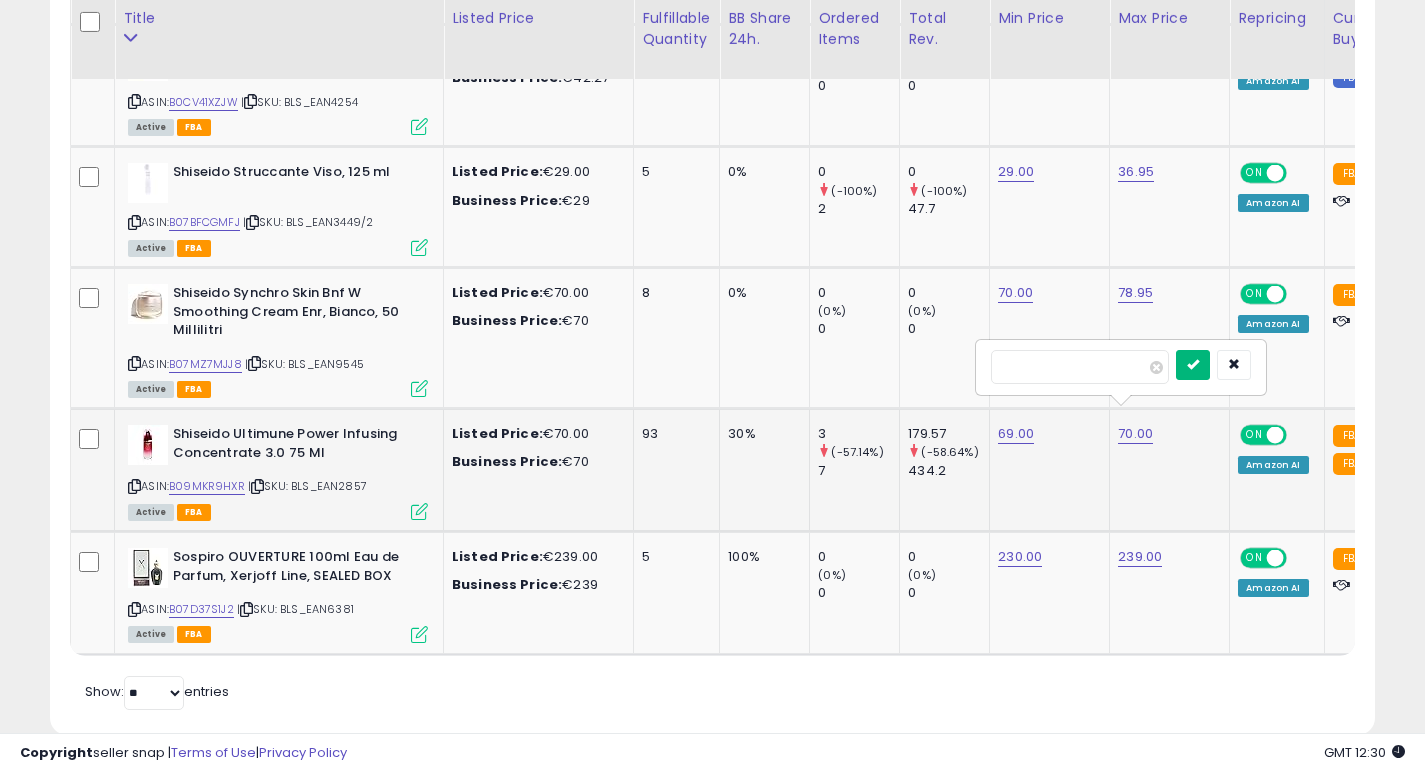type on "**" 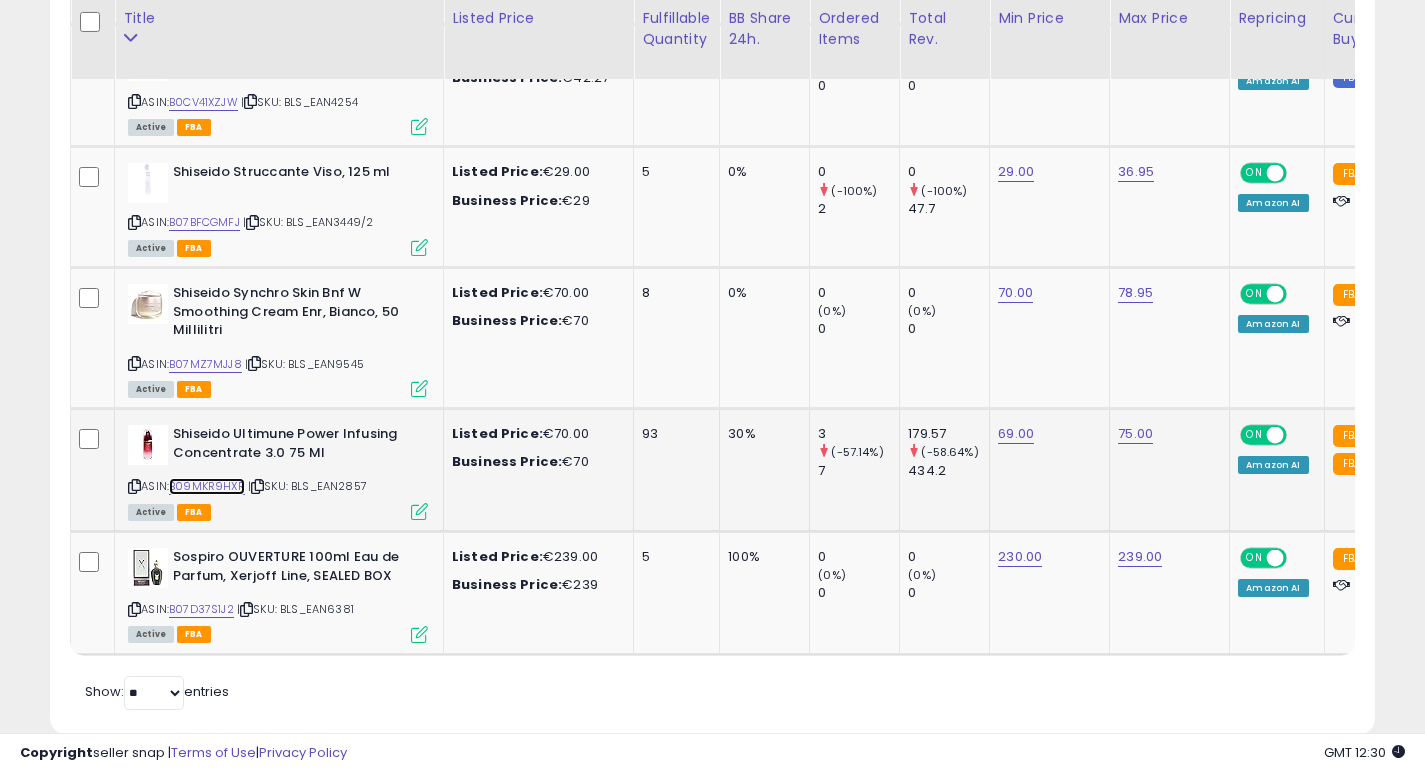 click on "B09MKR9HXR" at bounding box center (207, 486) 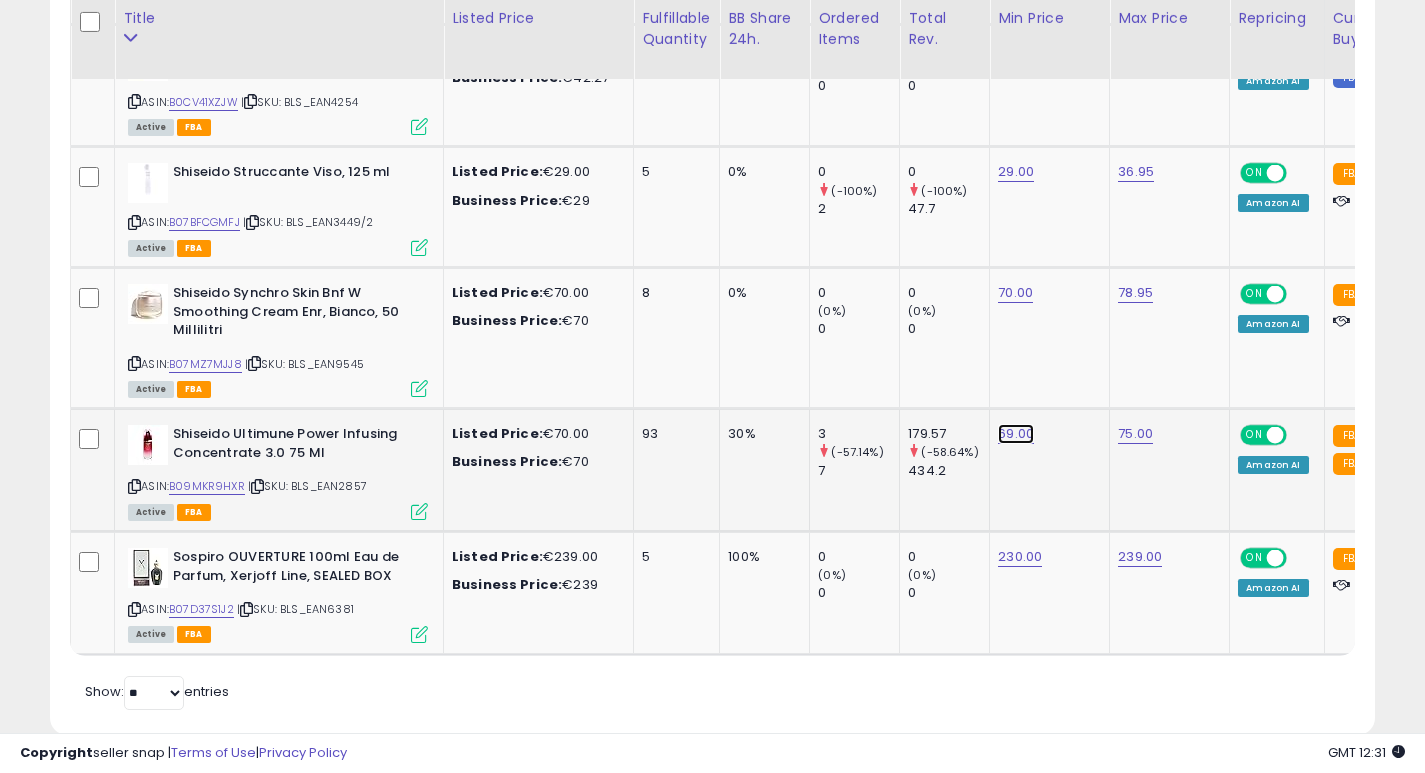 click on "69.00" at bounding box center (1016, -824) 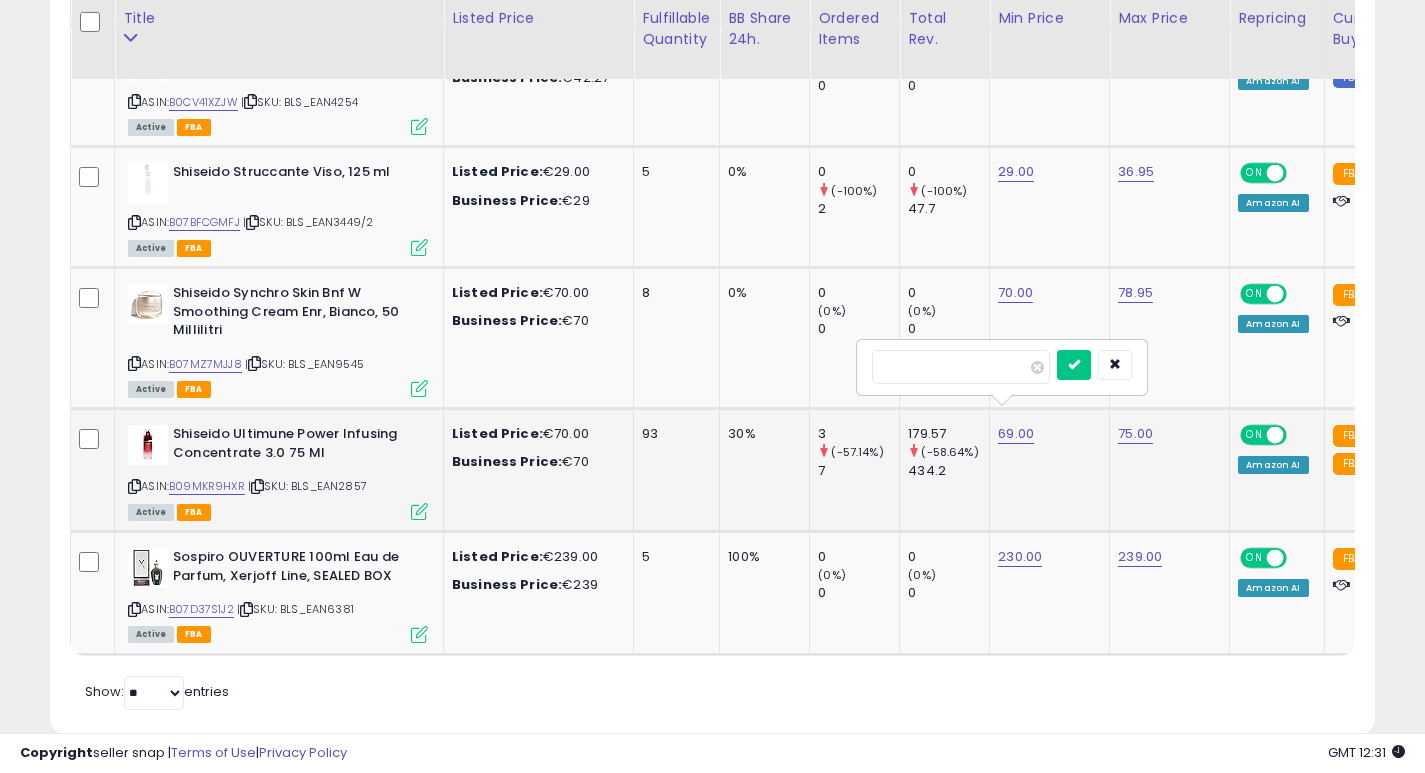 type on "**" 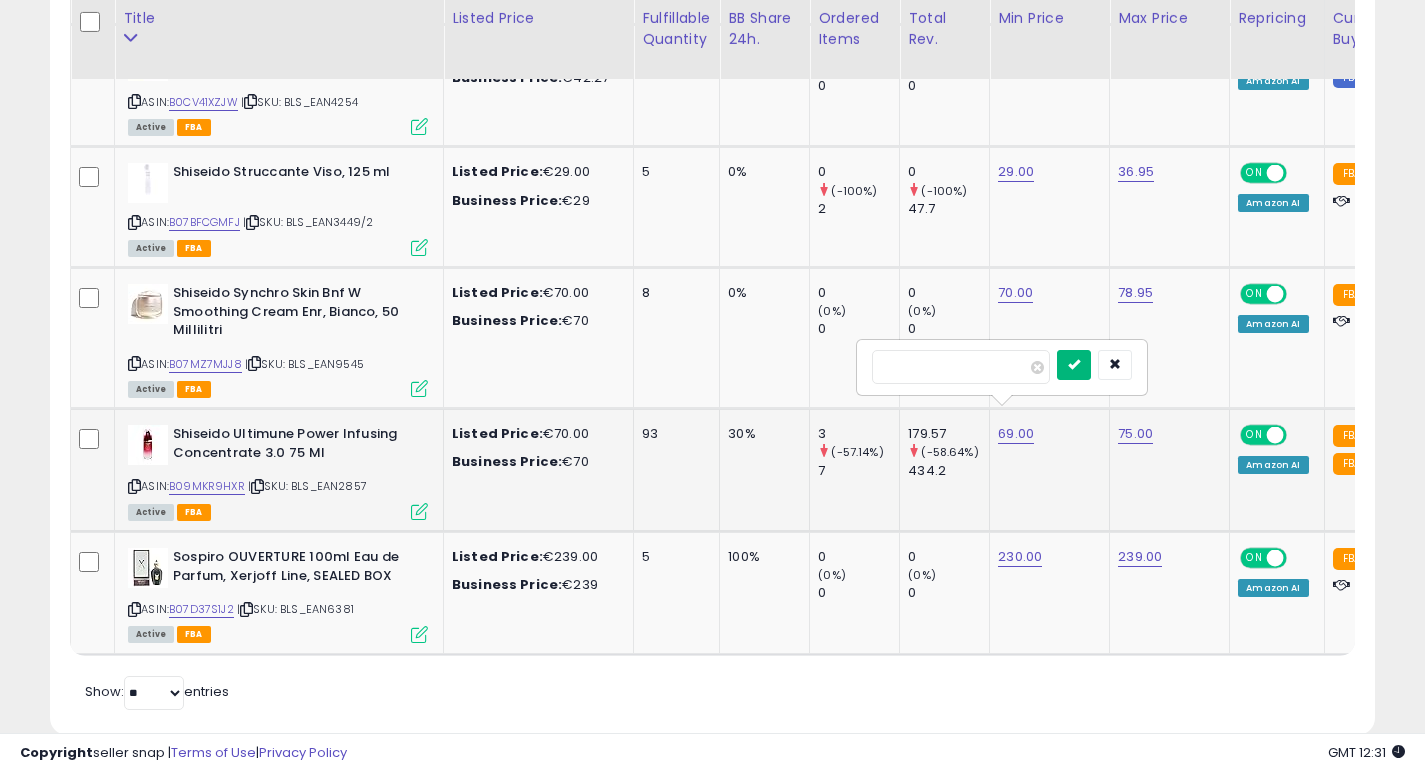 click at bounding box center (1074, 364) 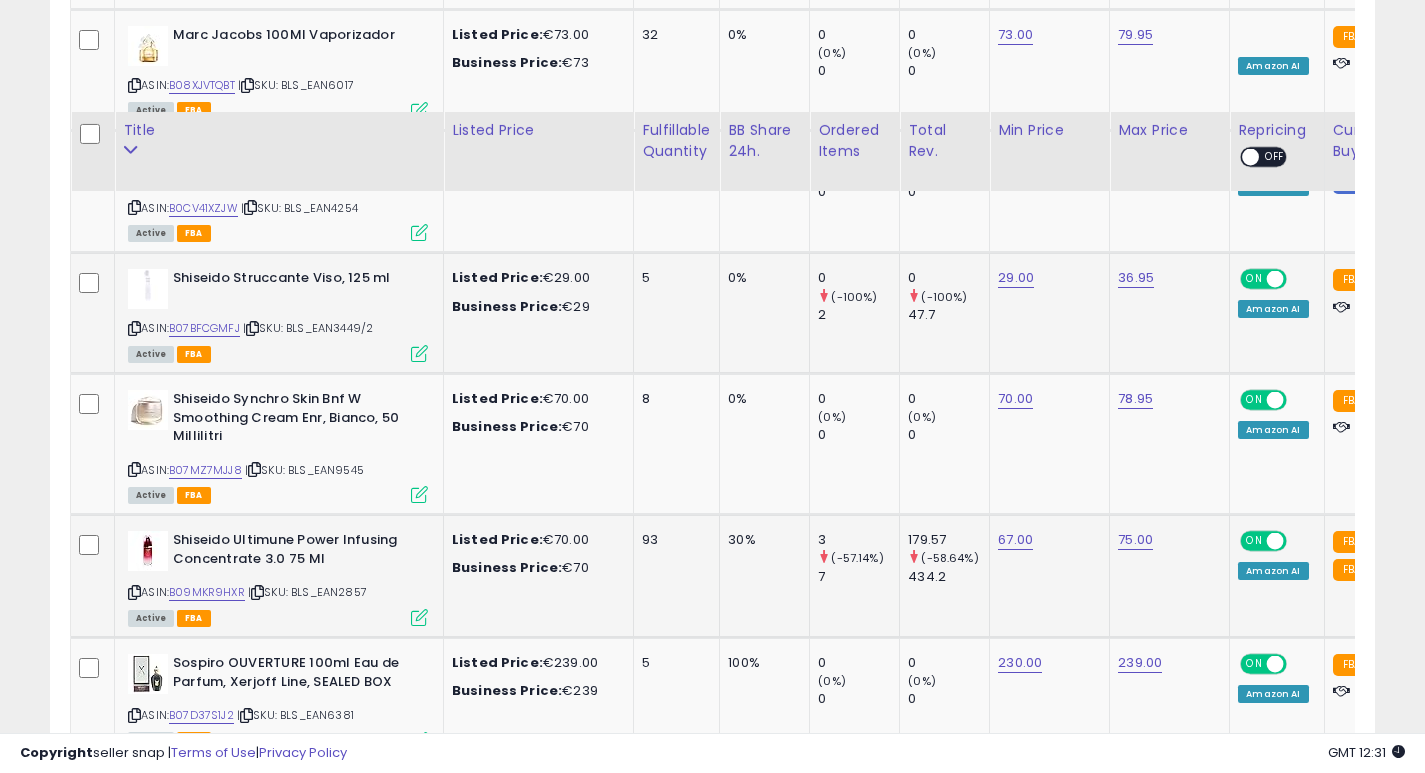 scroll, scrollTop: 1931, scrollLeft: 0, axis: vertical 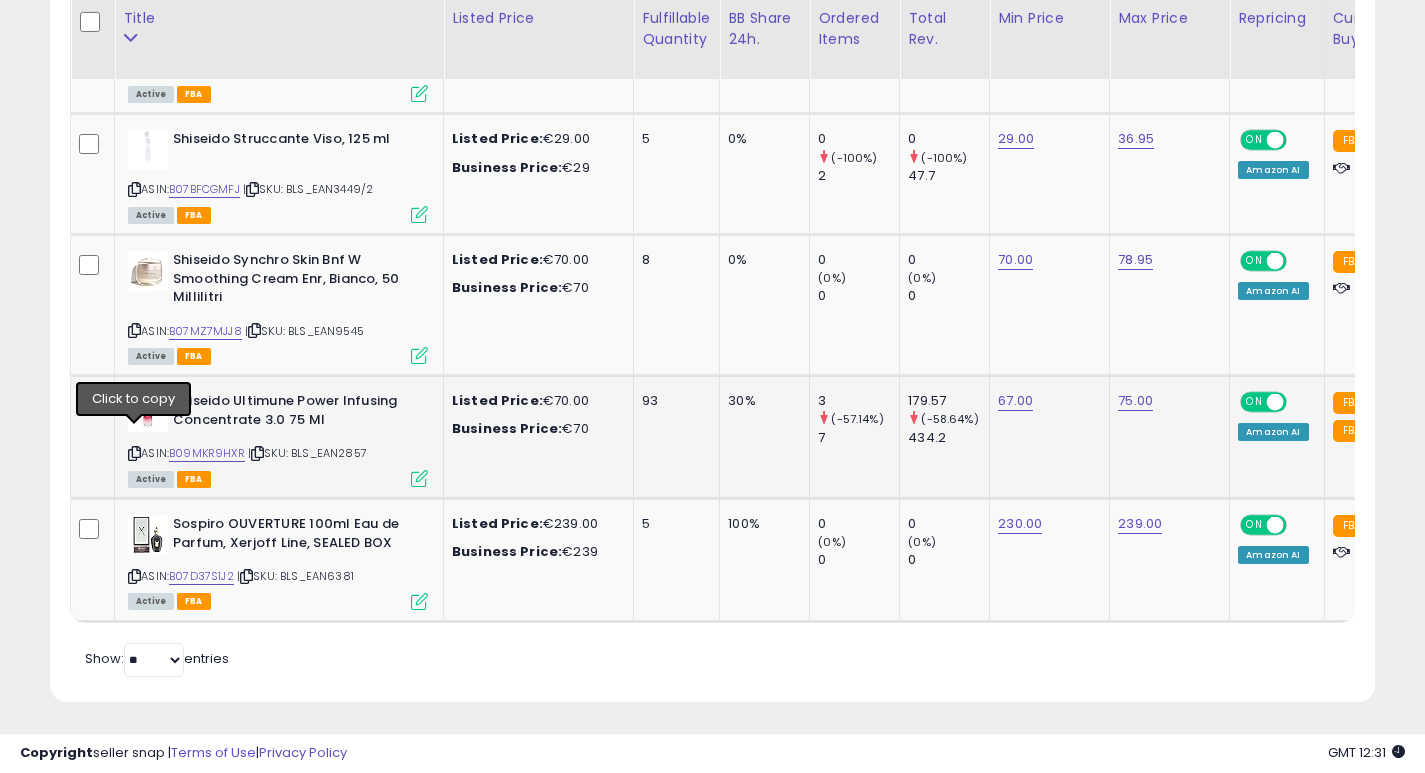 click at bounding box center (134, 453) 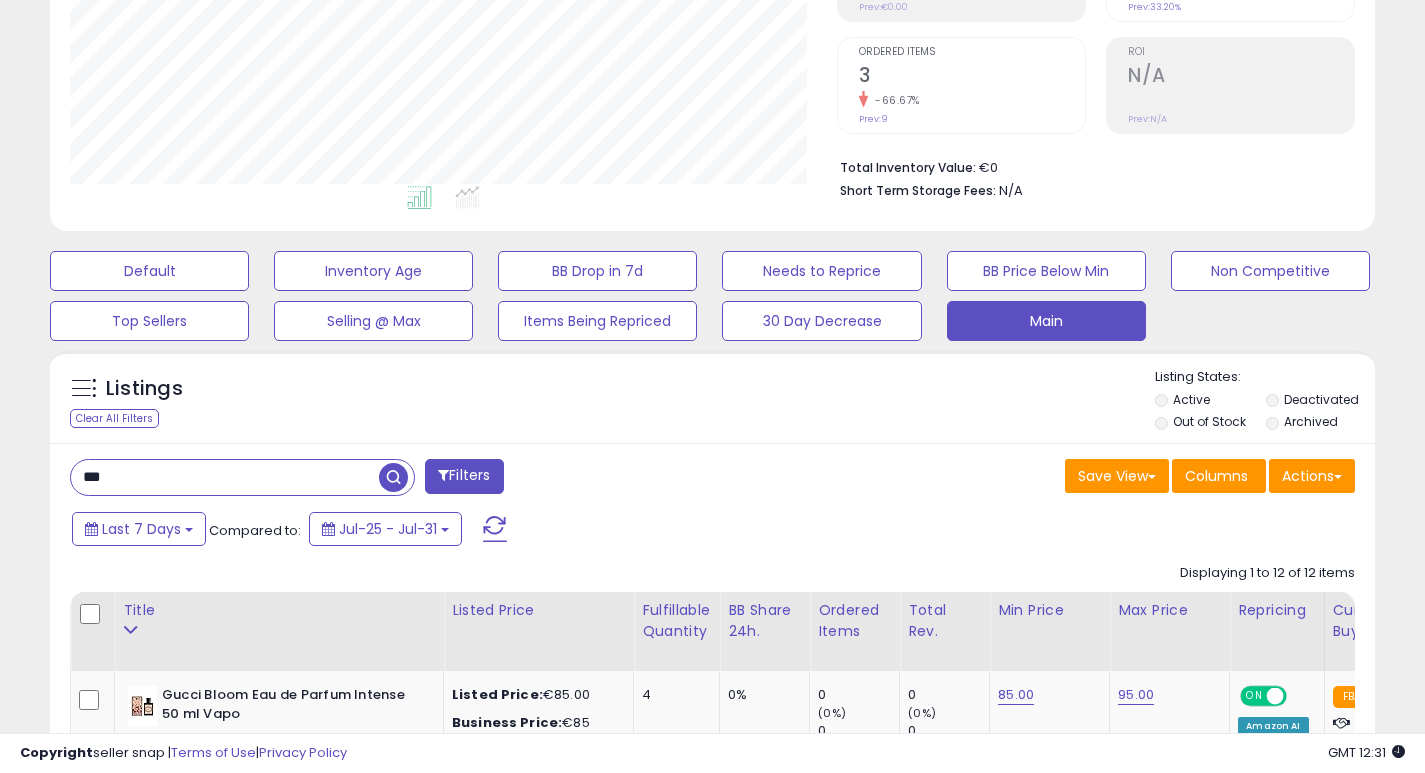 scroll, scrollTop: 0, scrollLeft: 0, axis: both 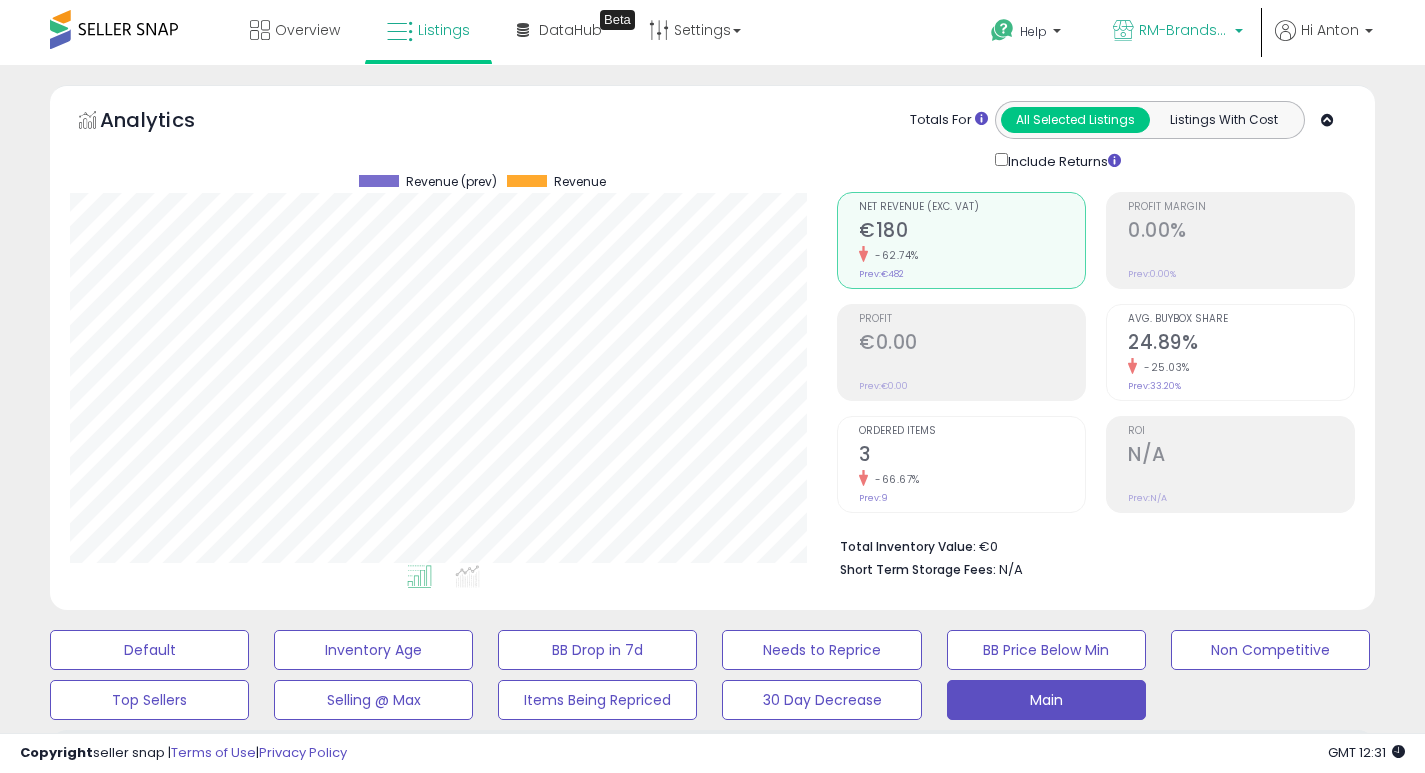 click on "RM-Brands (IT)" at bounding box center [1184, 30] 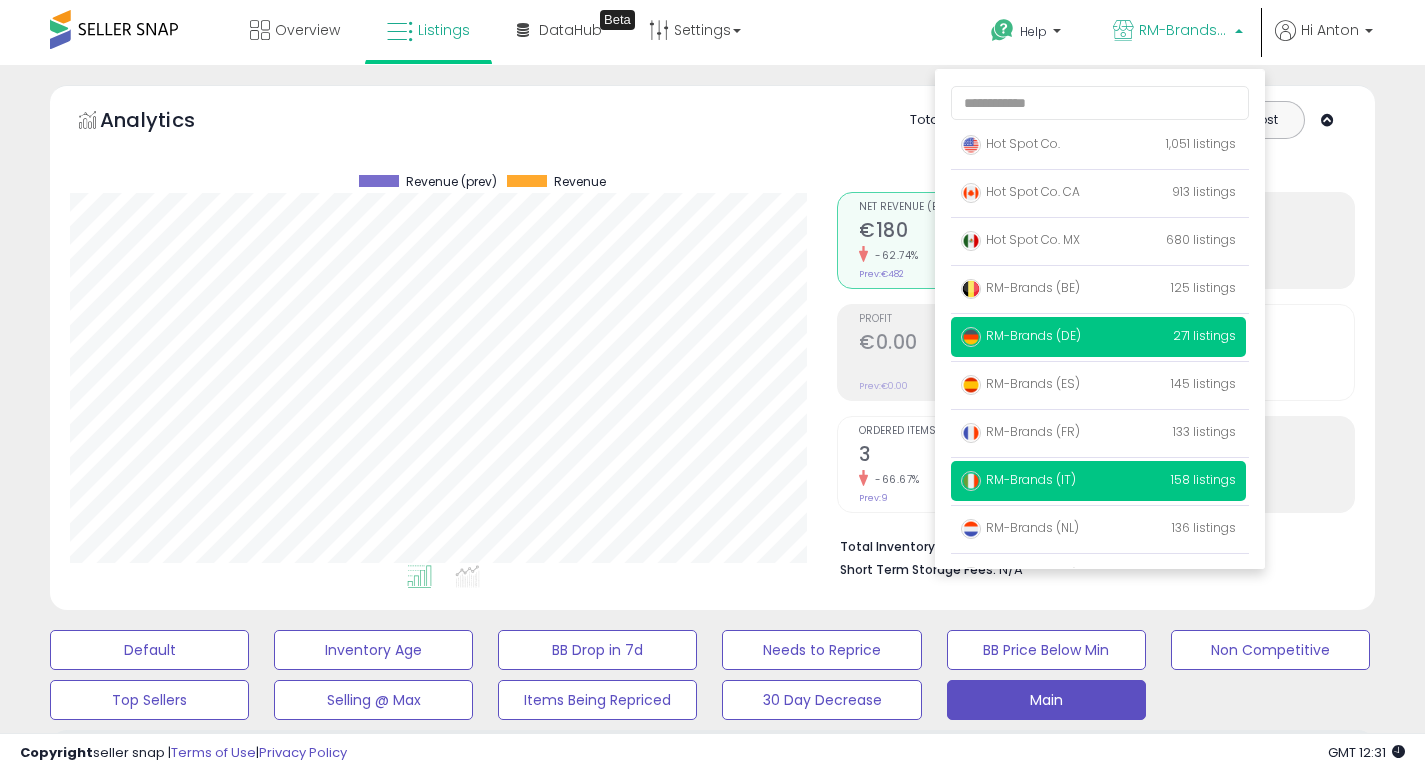 click on "RM-Brands (DE)" at bounding box center [1021, 335] 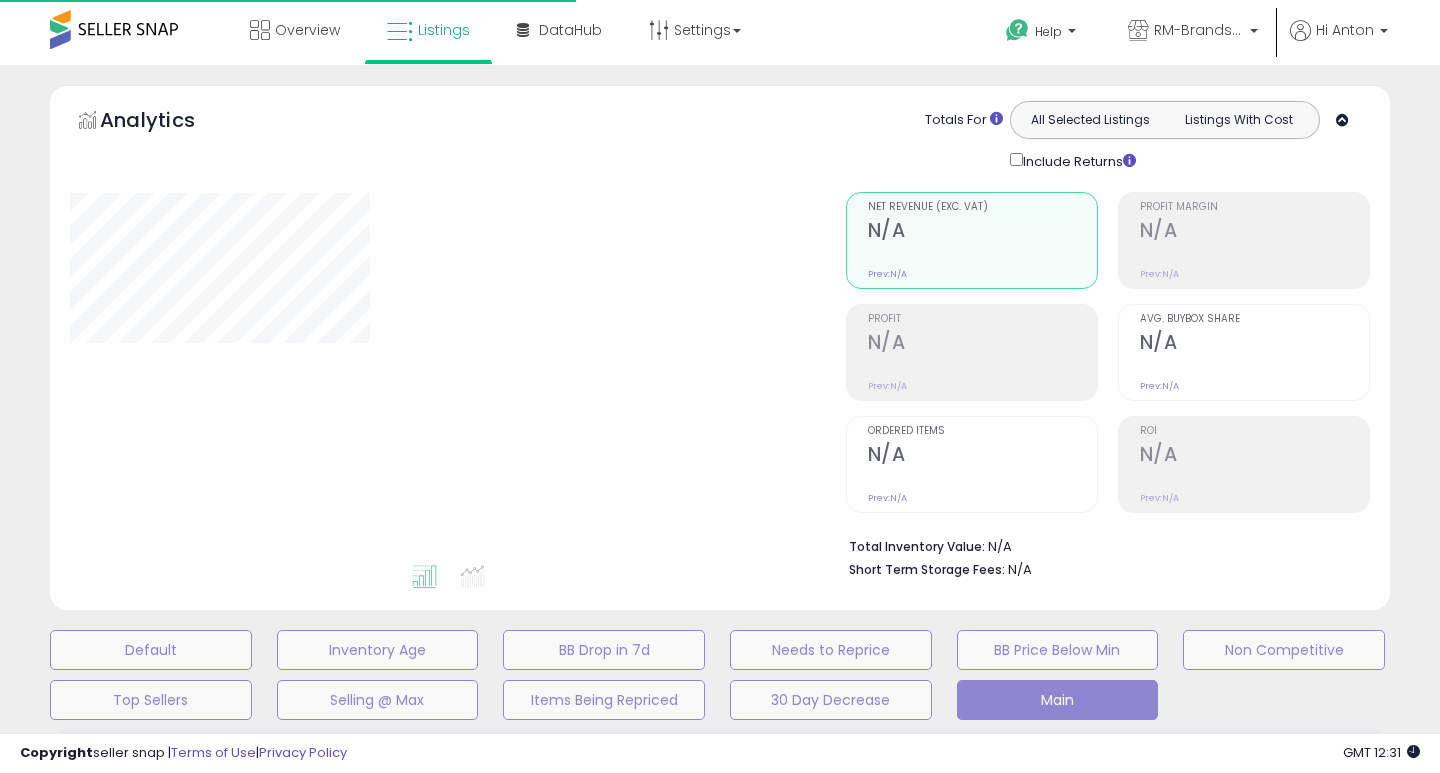 type on "***" 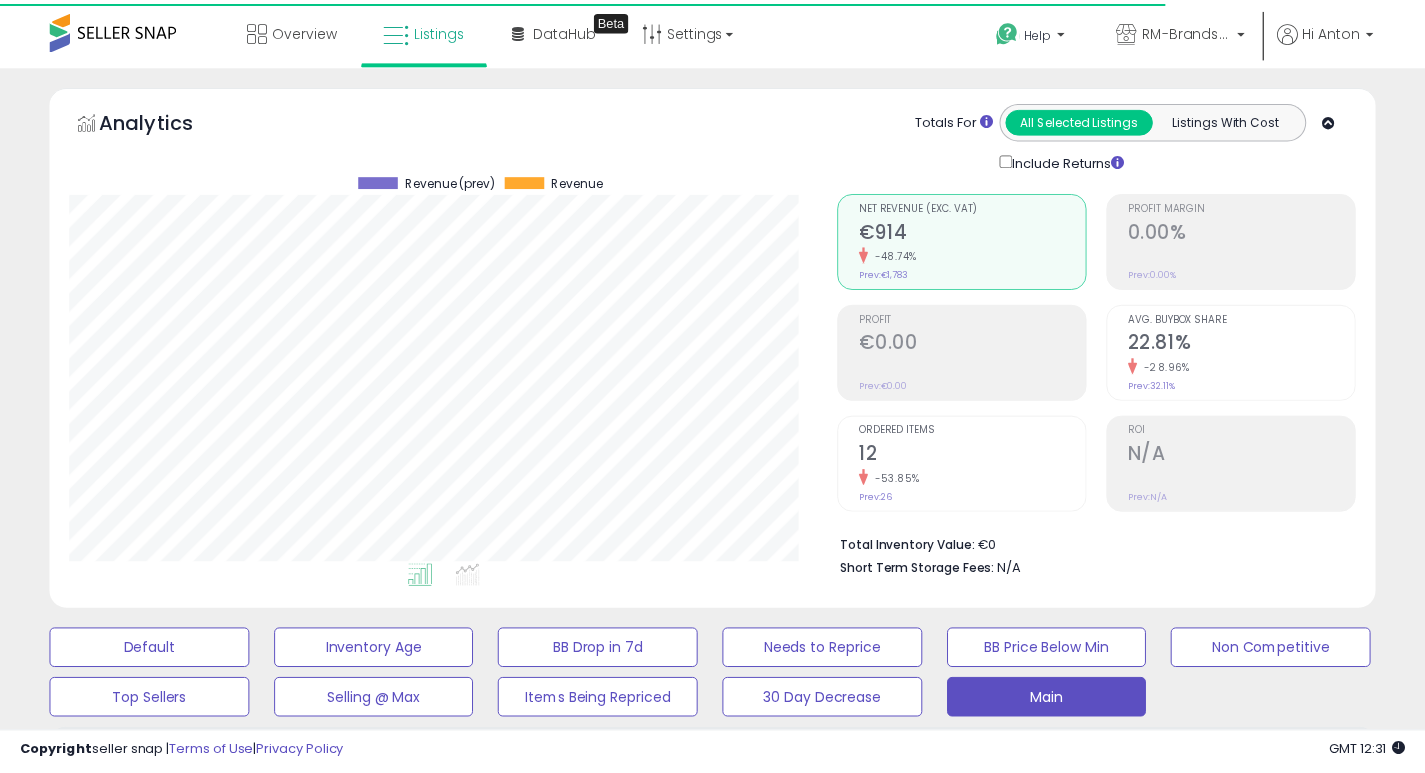 scroll, scrollTop: 0, scrollLeft: 0, axis: both 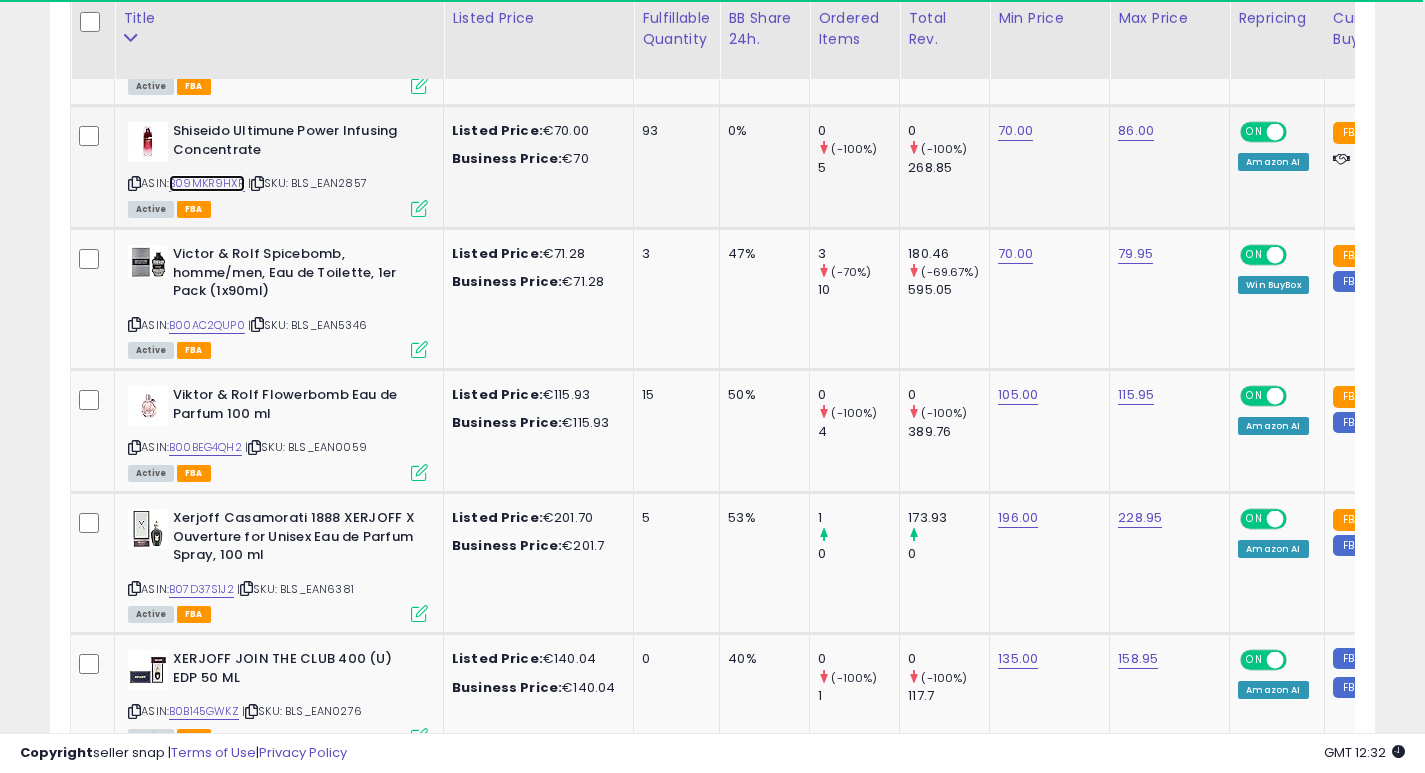 click on "B09MKR9HXR" at bounding box center (207, 183) 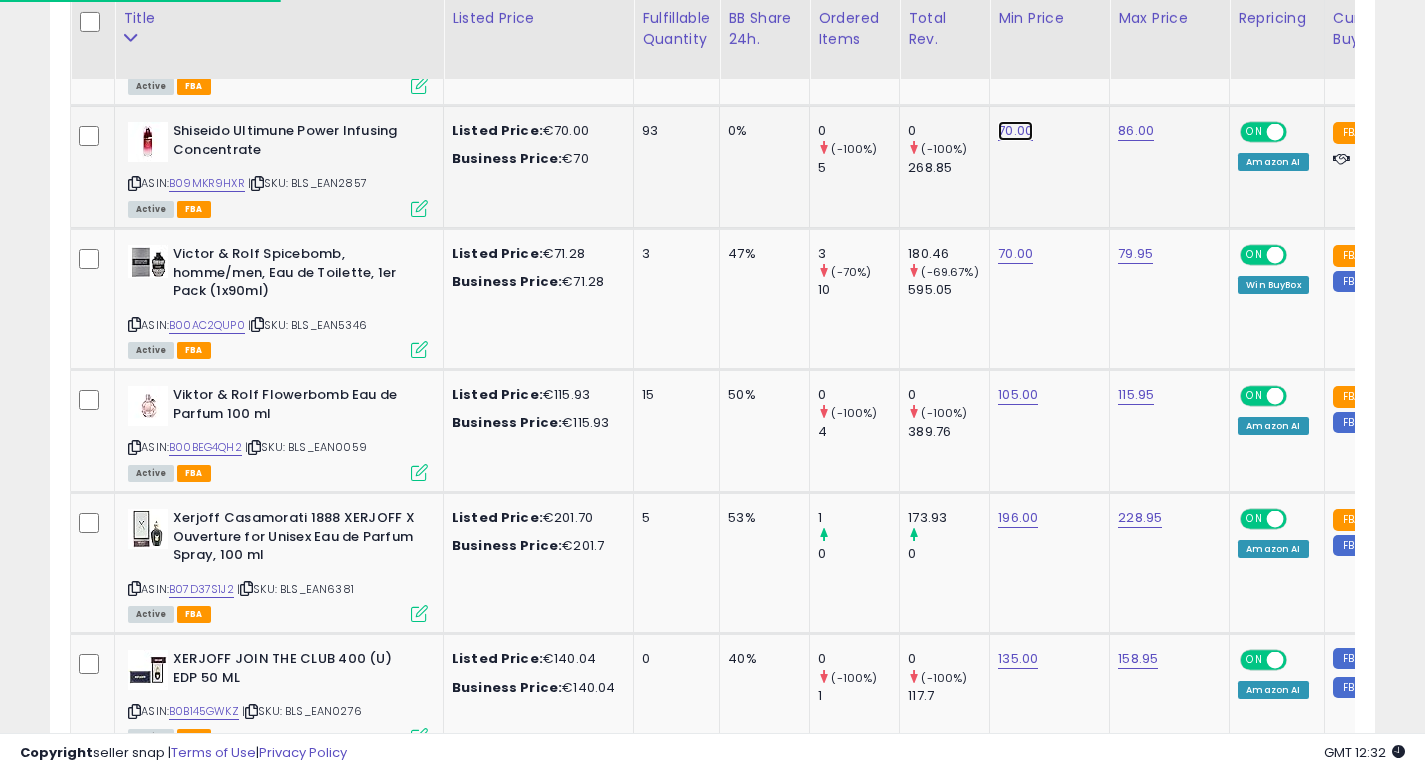 click on "70.00" at bounding box center (1016, -1150) 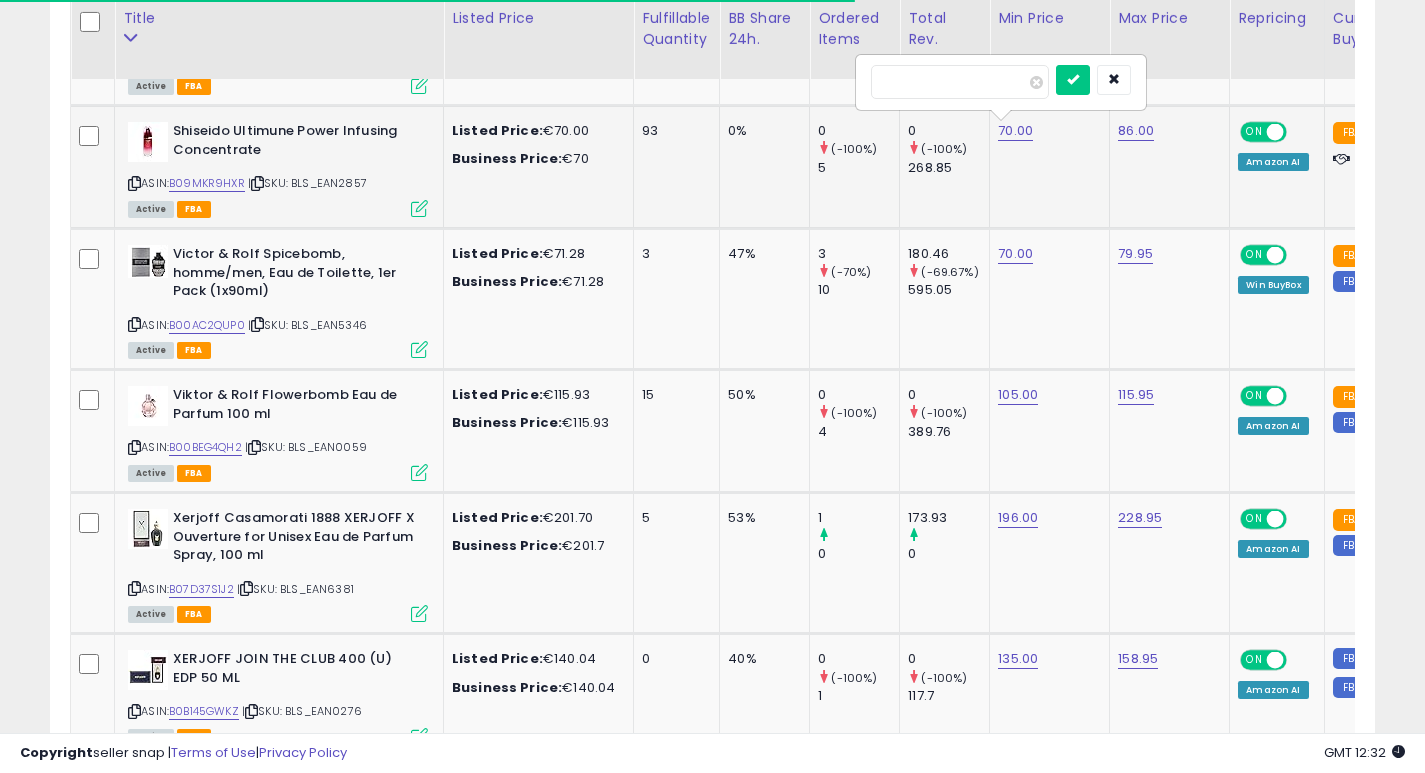 type on "*" 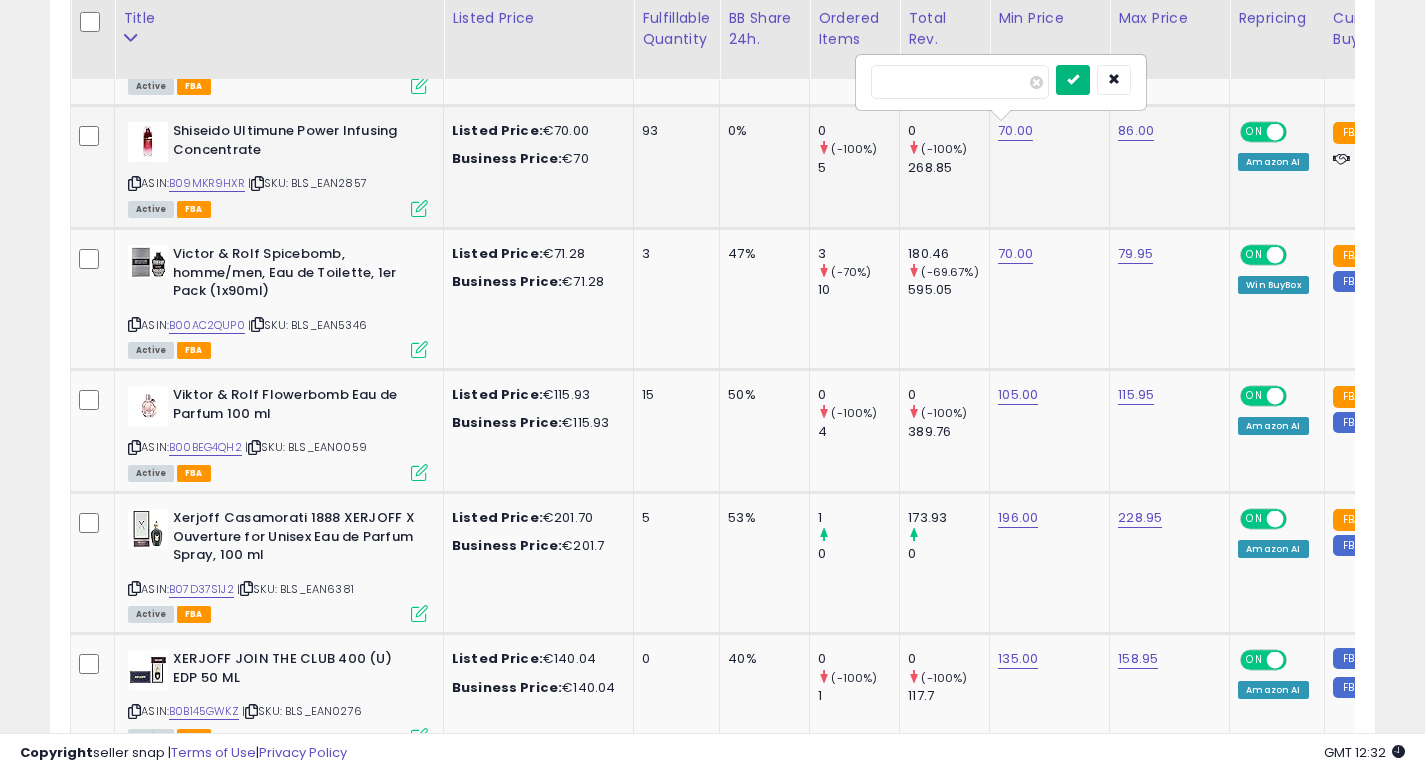 type on "**" 